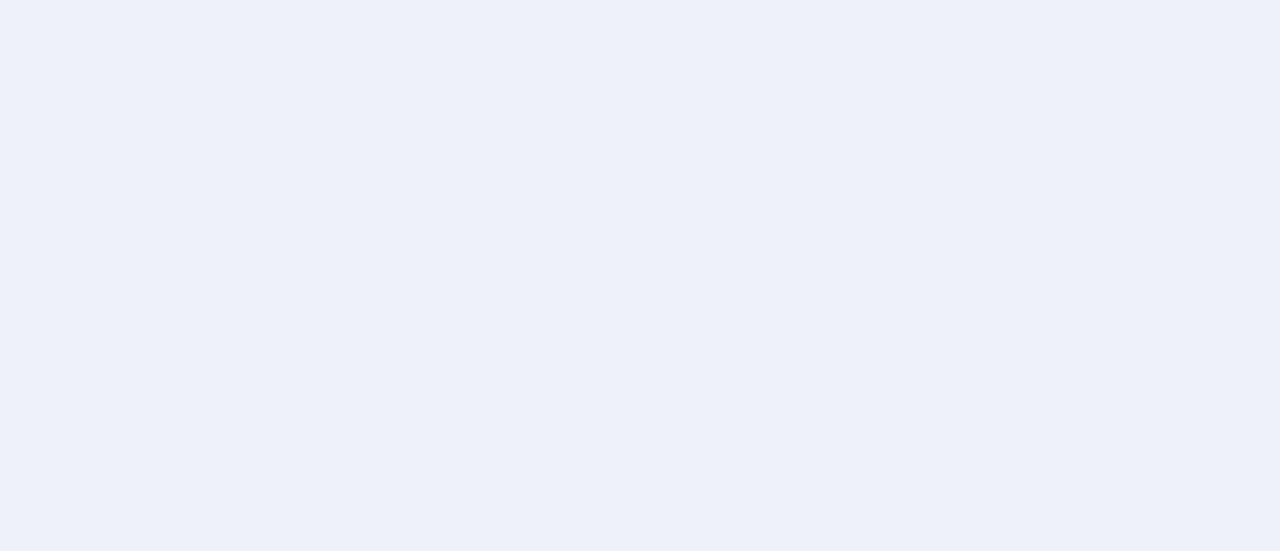 scroll, scrollTop: 0, scrollLeft: 0, axis: both 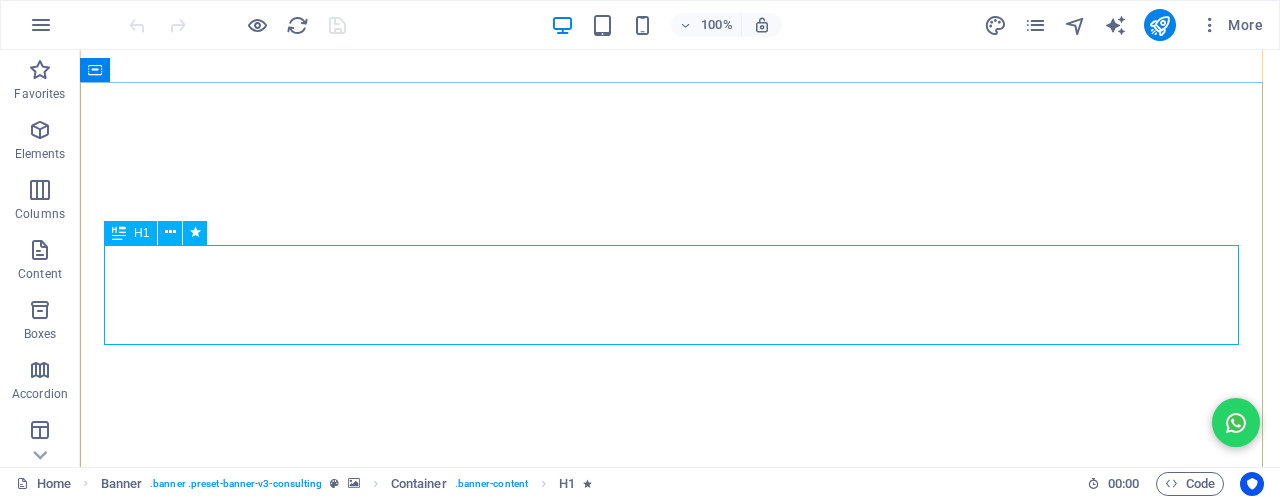 click on "SDS Bright Lab Islamic School" at bounding box center (680, 1080) 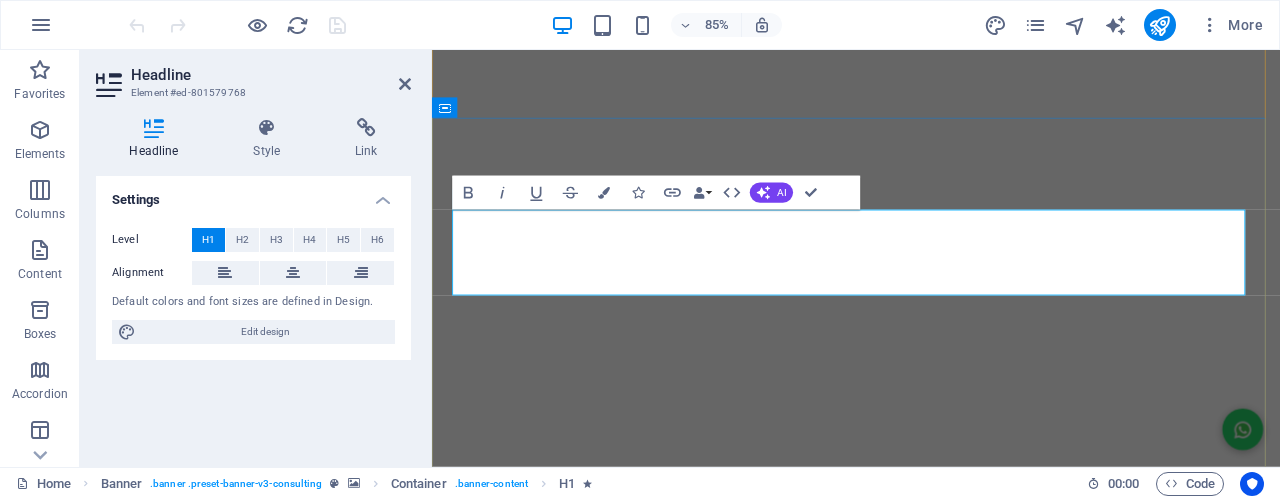click on "SDS Bright Lab Islamic School" at bounding box center (931, 1096) 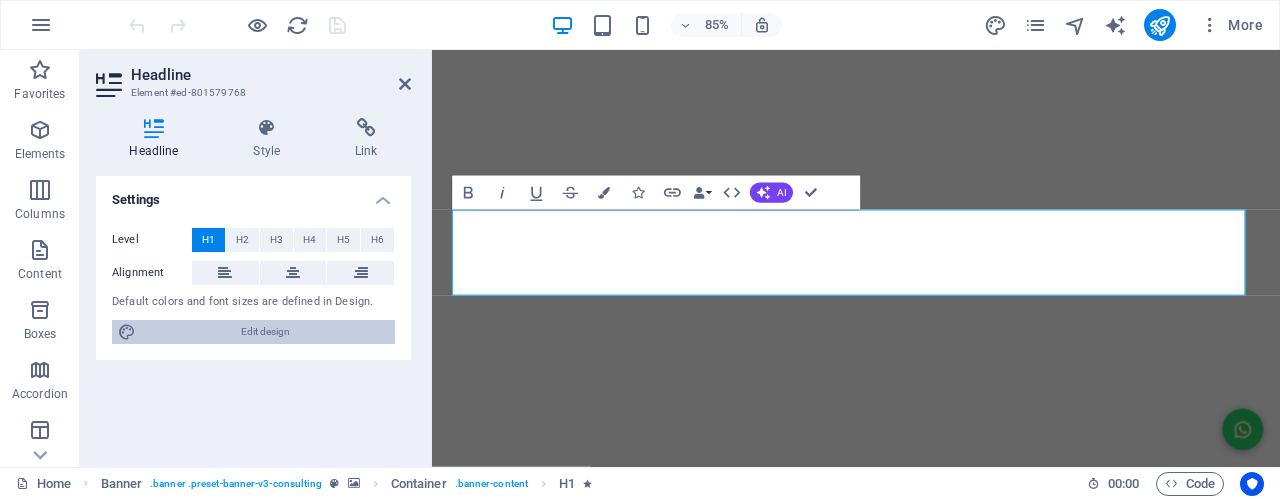 click on "Edit design" at bounding box center [265, 332] 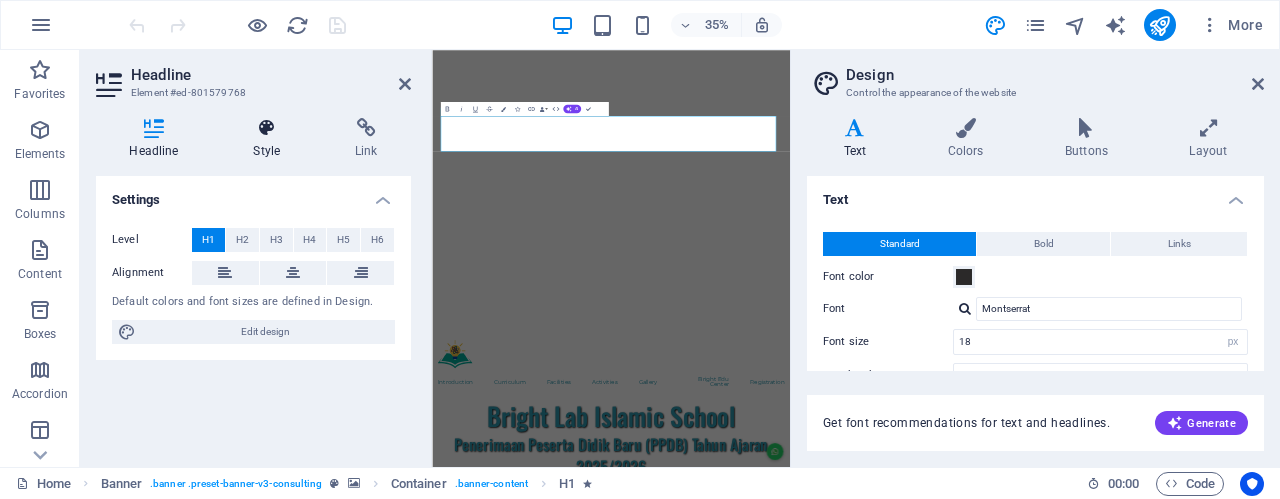 click at bounding box center (267, 128) 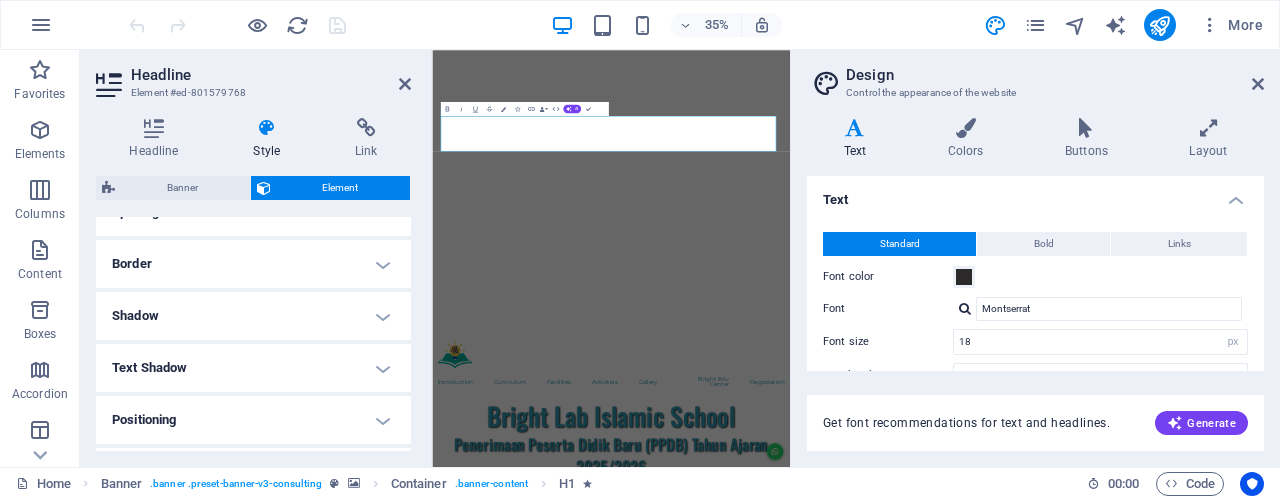 scroll, scrollTop: 210, scrollLeft: 0, axis: vertical 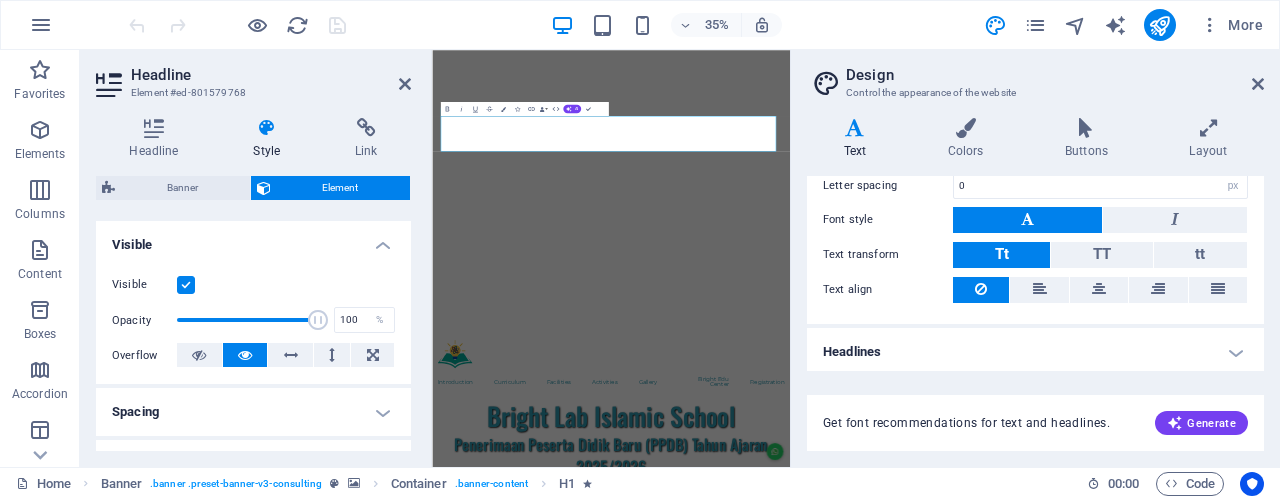 click on "Headlines" at bounding box center (1035, 352) 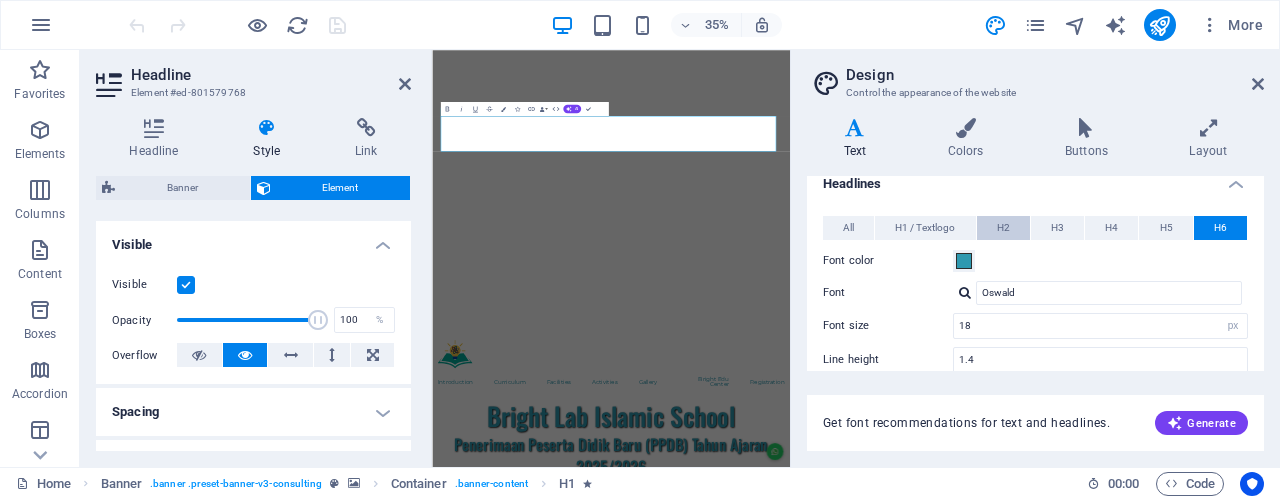 scroll, scrollTop: 400, scrollLeft: 0, axis: vertical 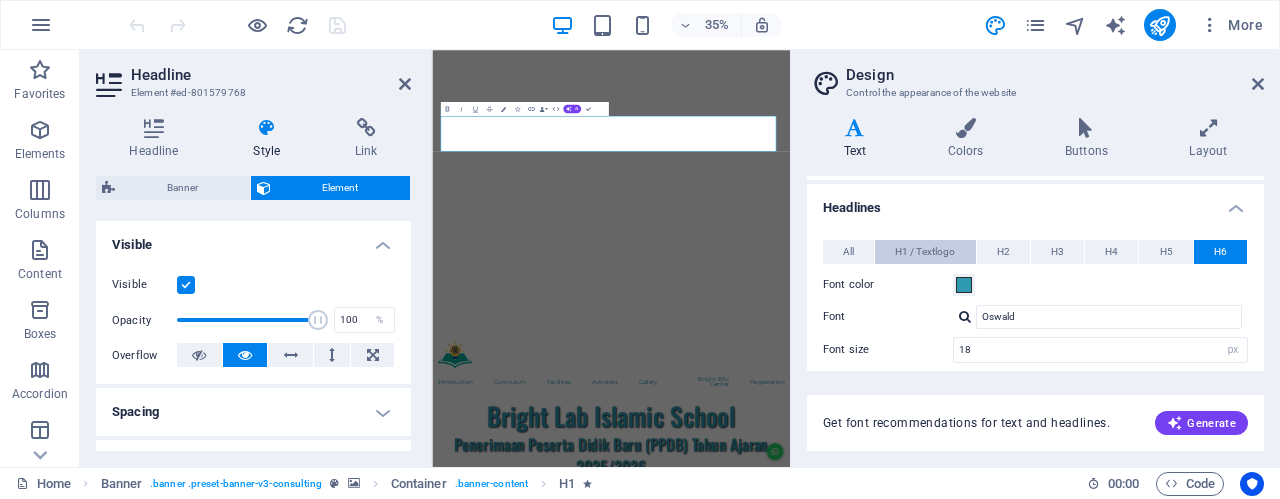 click on "H1 / Textlogo" at bounding box center (925, 252) 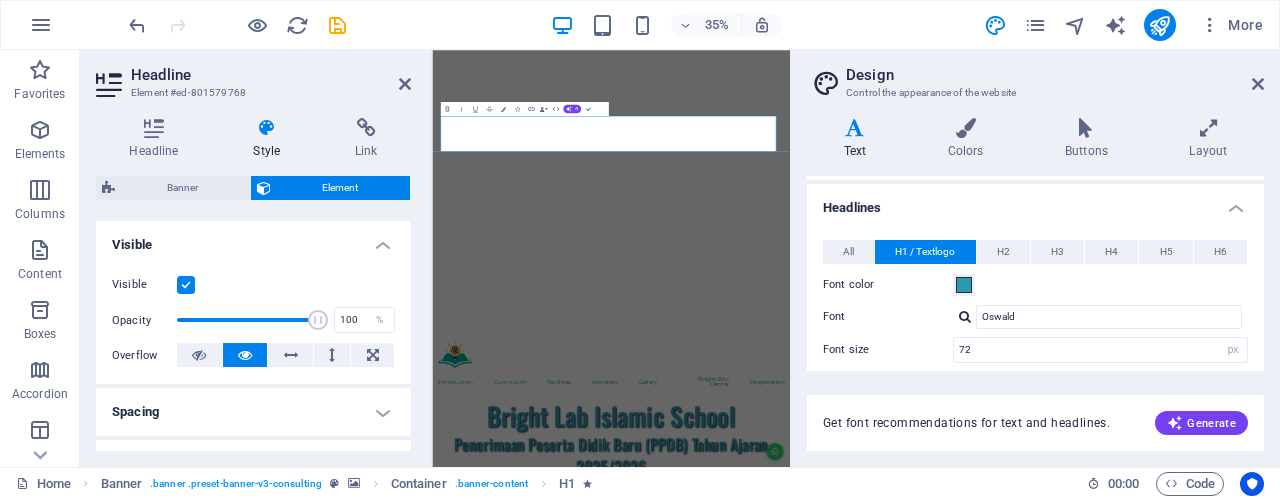 scroll, scrollTop: 500, scrollLeft: 0, axis: vertical 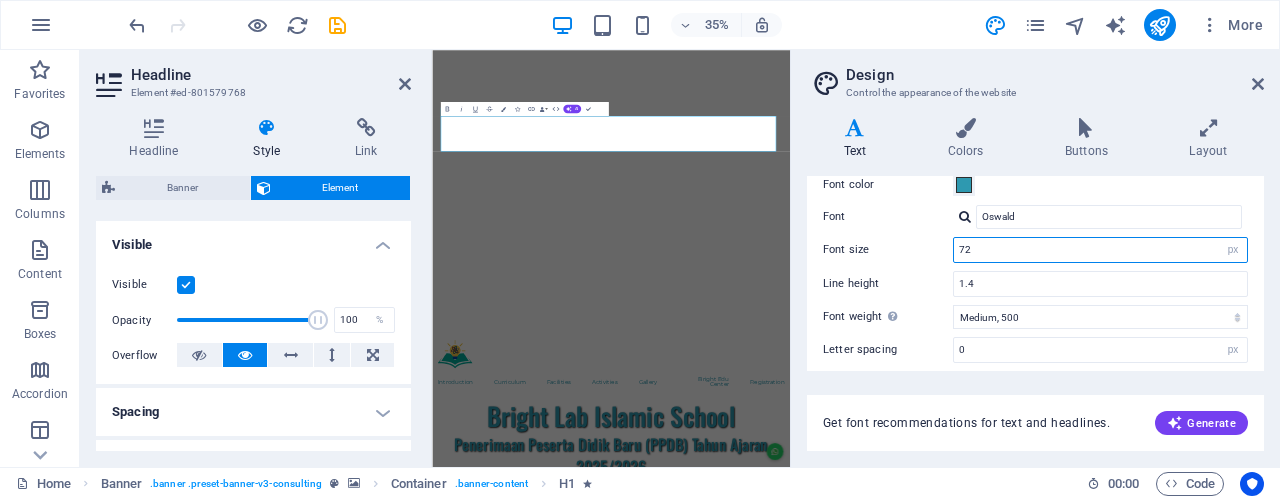 click on "72" at bounding box center [1100, 250] 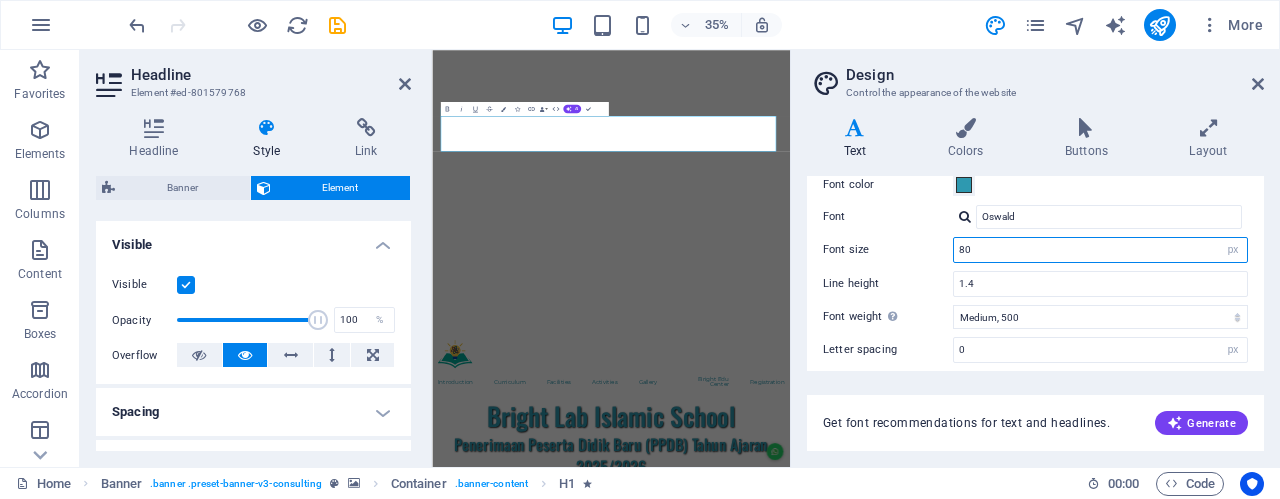 type on "80" 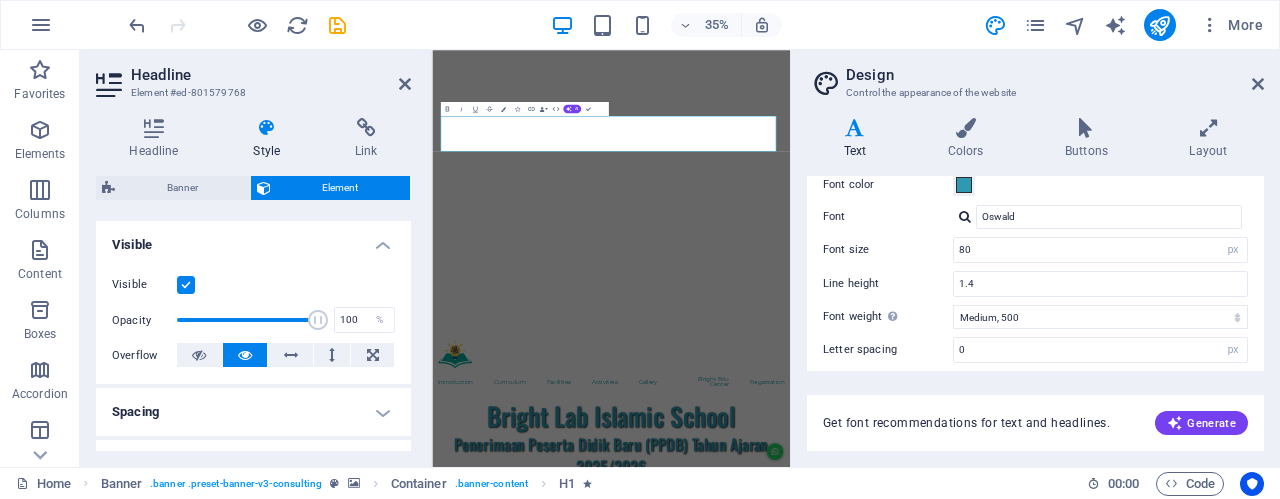 click on "Line height 1.4" at bounding box center (1035, 284) 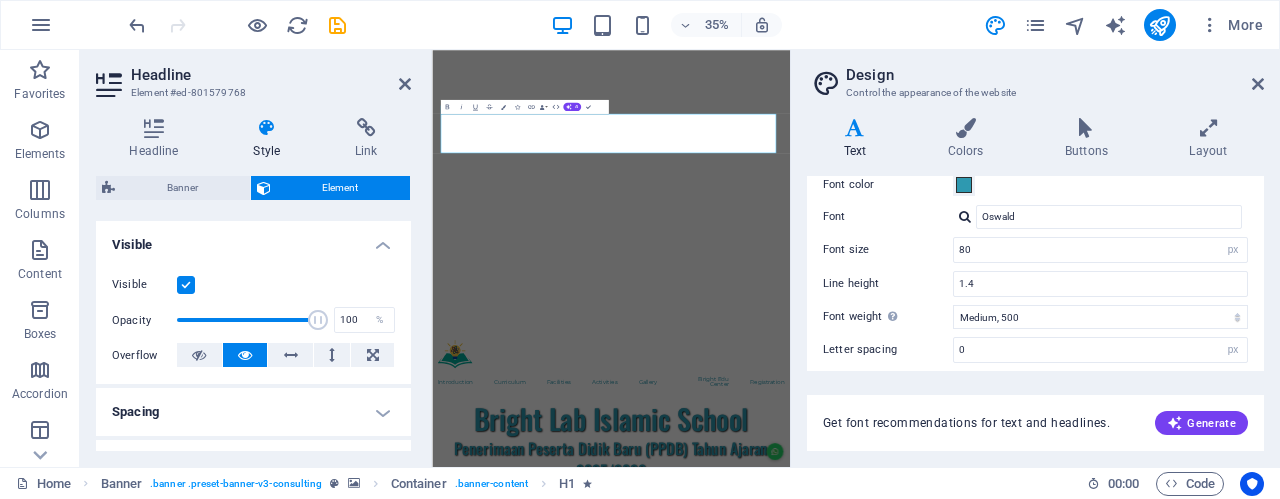 click on "Element" at bounding box center [341, 188] 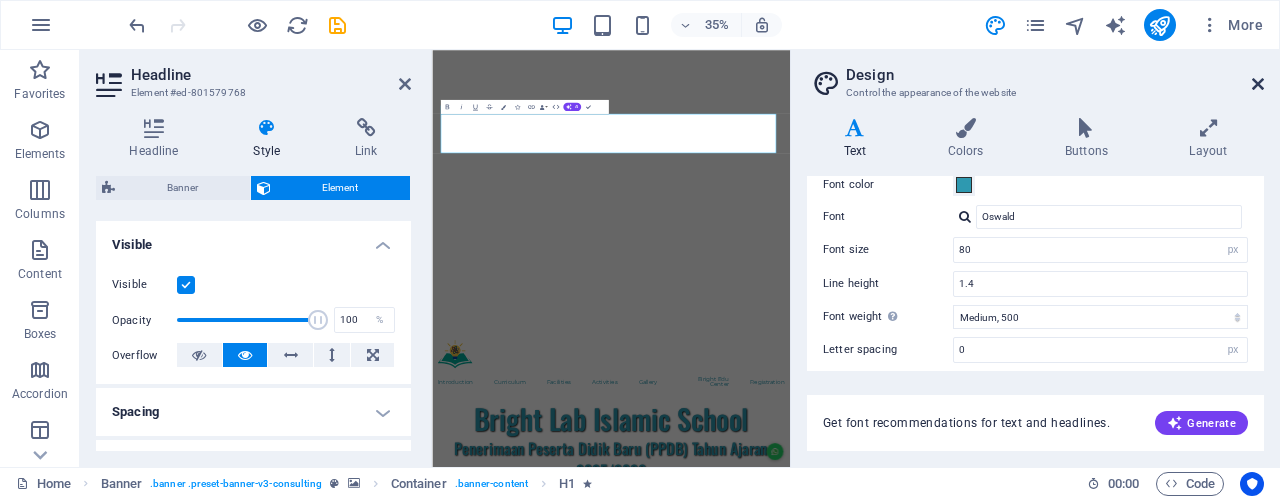 drag, startPoint x: 1260, startPoint y: 81, endPoint x: 557, endPoint y: 71, distance: 703.0711 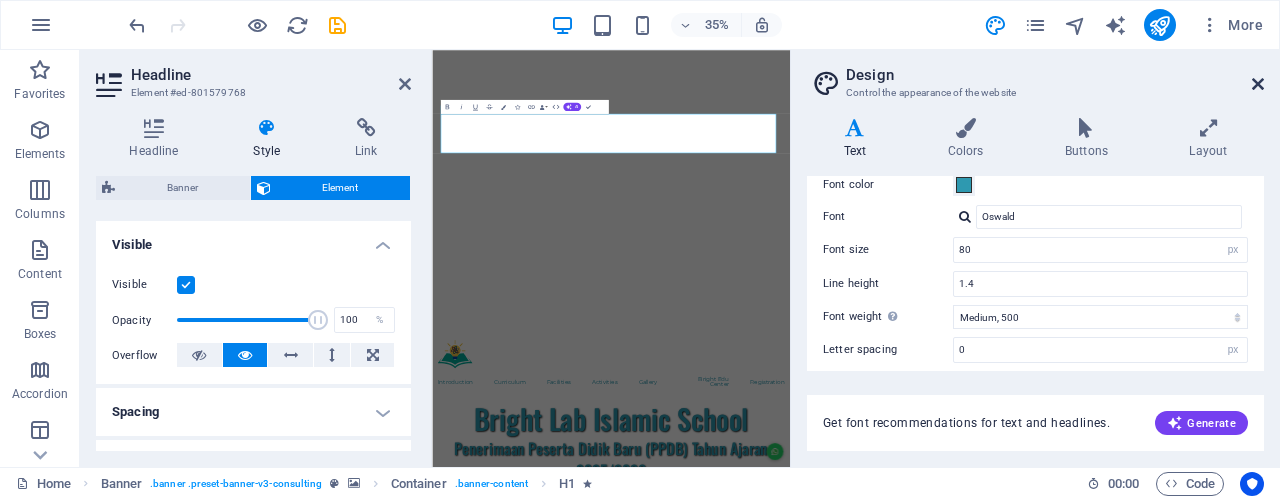 click at bounding box center [1258, 84] 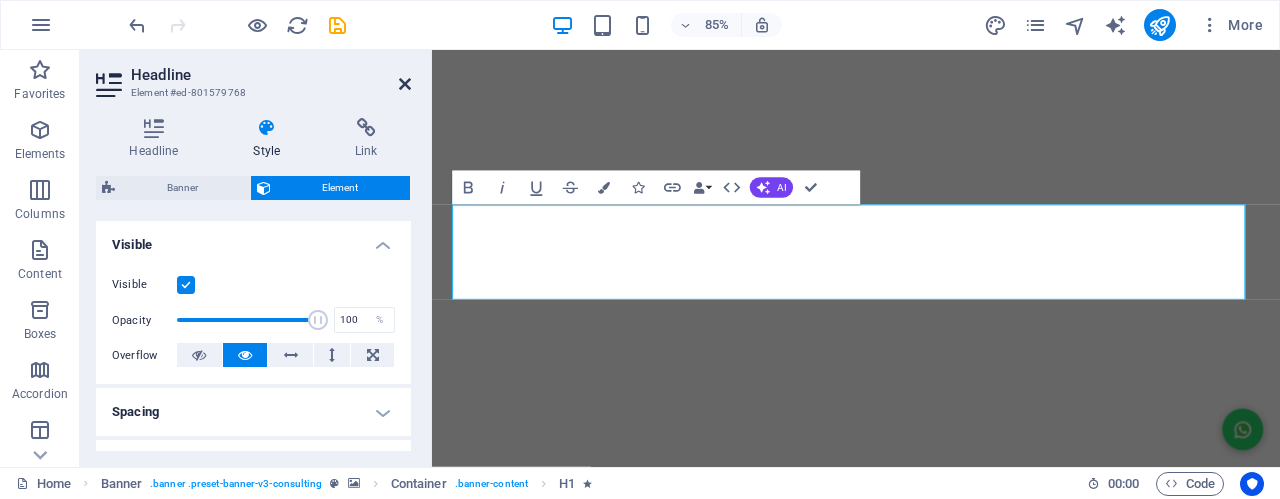 drag, startPoint x: 406, startPoint y: 80, endPoint x: 220, endPoint y: 63, distance: 186.77527 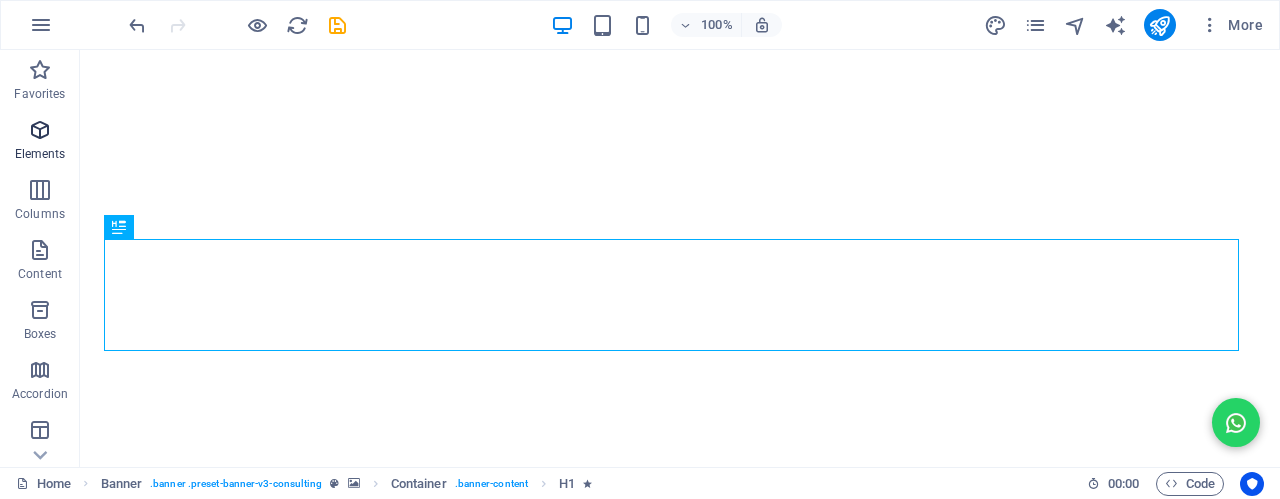 drag, startPoint x: 52, startPoint y: 150, endPoint x: 489, endPoint y: 261, distance: 450.87692 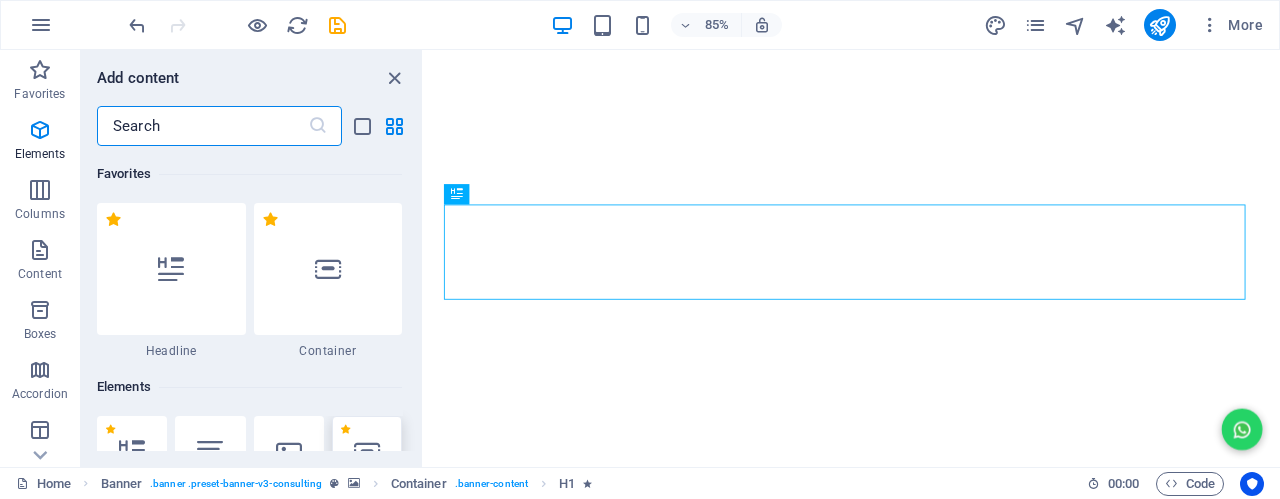 scroll, scrollTop: 212, scrollLeft: 0, axis: vertical 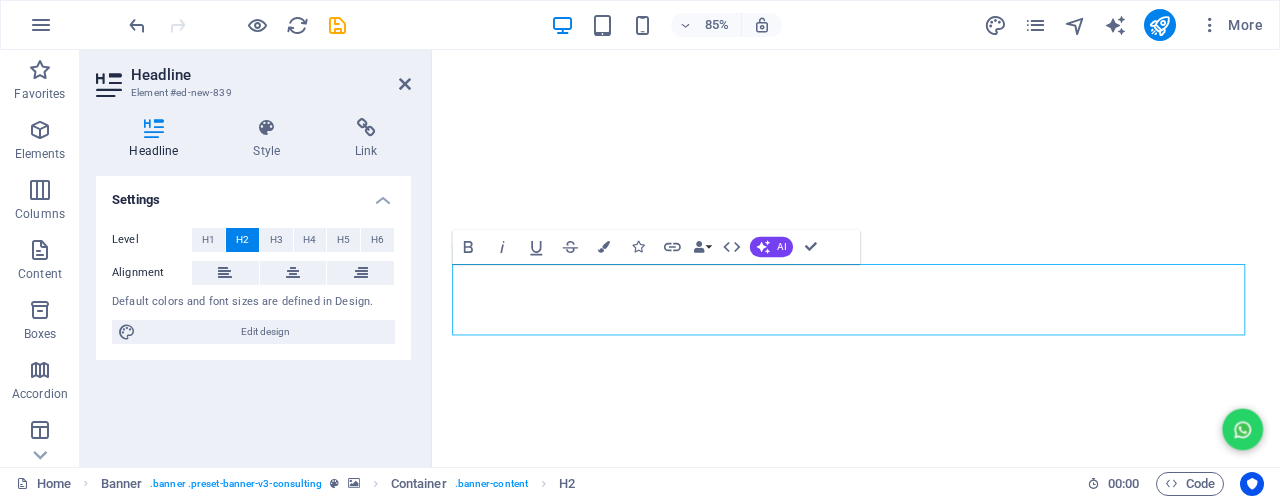 type 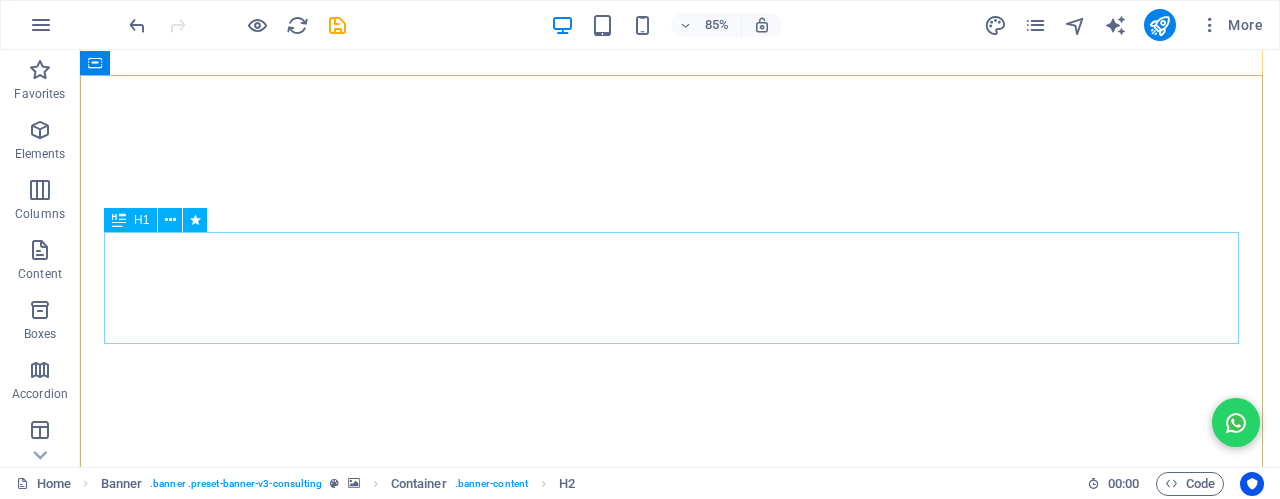 scroll, scrollTop: 106, scrollLeft: 0, axis: vertical 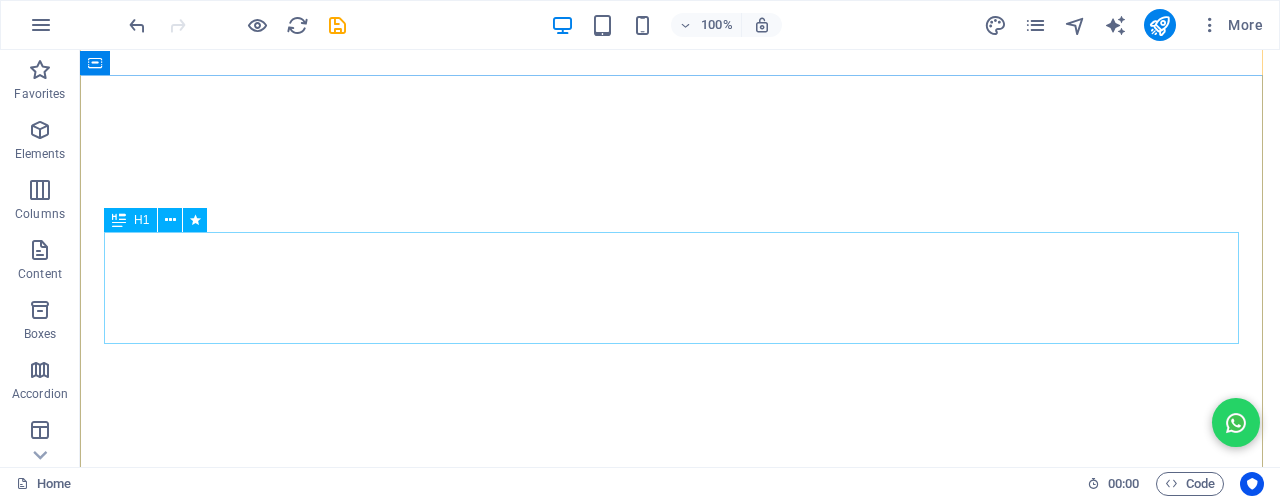 click on "Bright Lab Islamic School" at bounding box center (680, 1080) 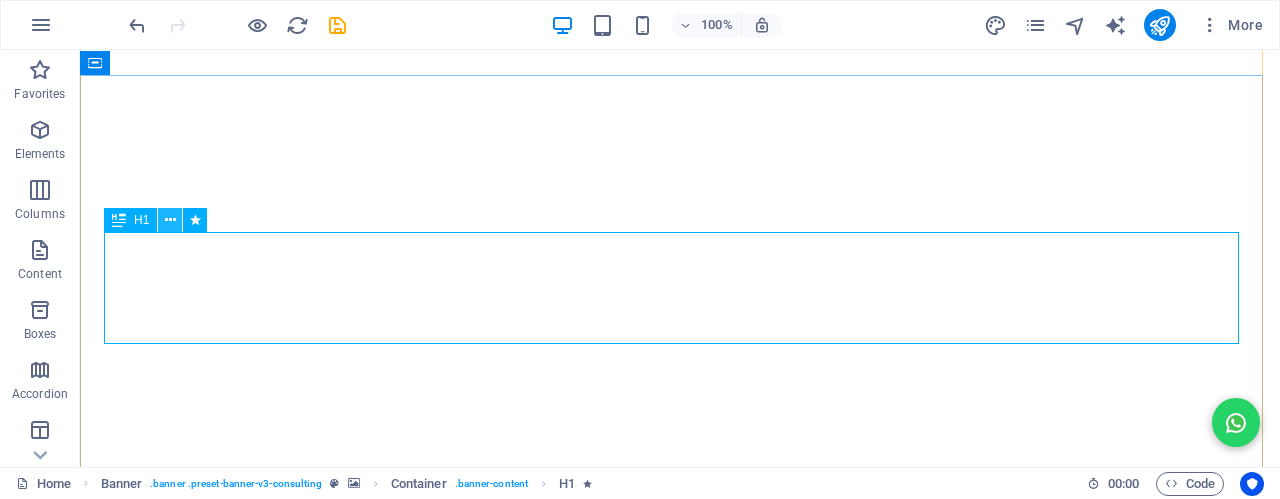 click at bounding box center [170, 220] 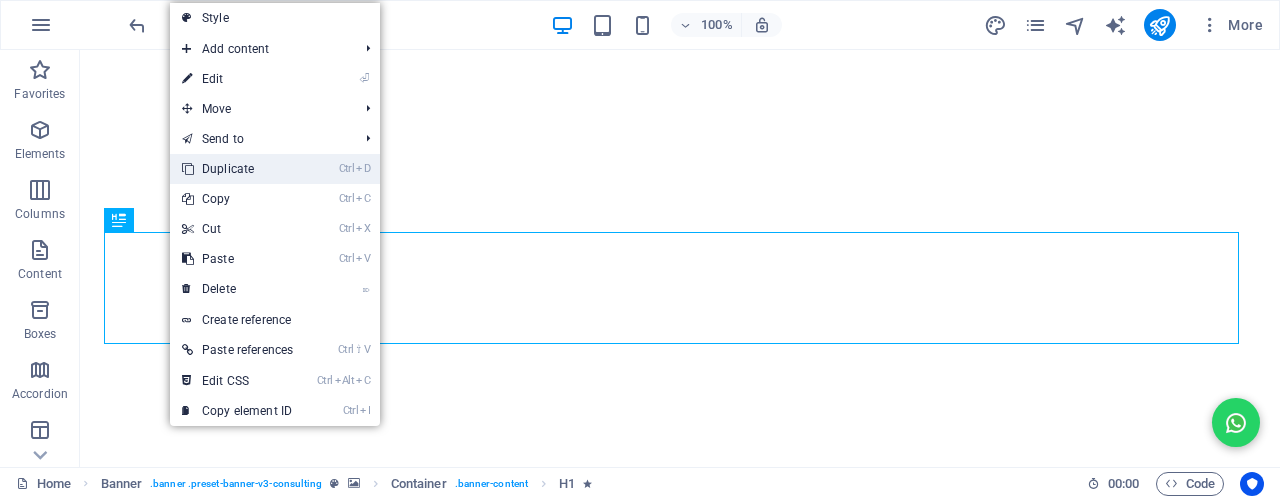 drag, startPoint x: 237, startPoint y: 171, endPoint x: 1096, endPoint y: 161, distance: 859.0582 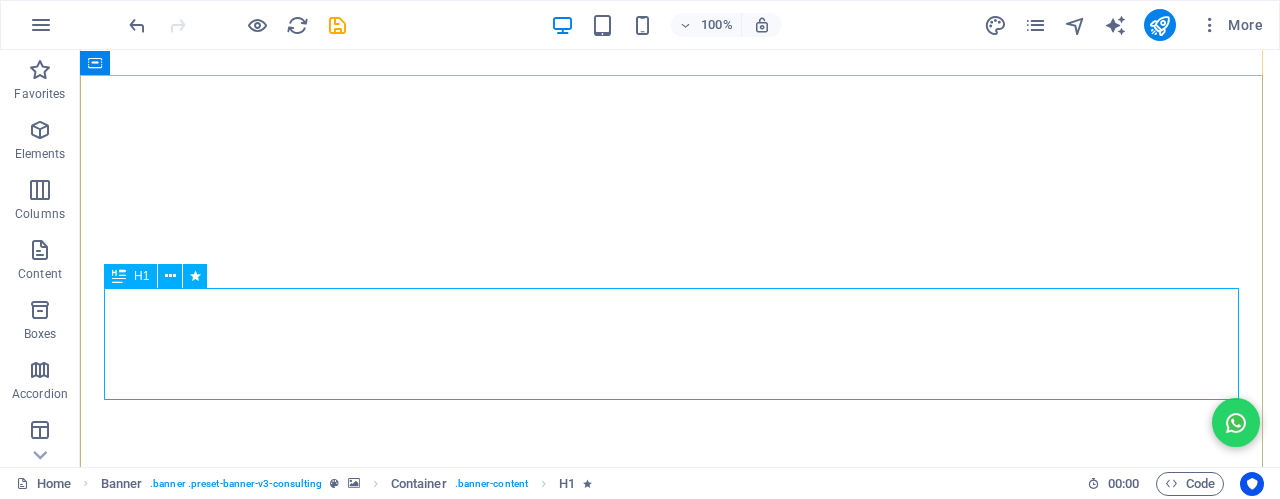 click on "Bright Lab Islamic School" at bounding box center [680, 1192] 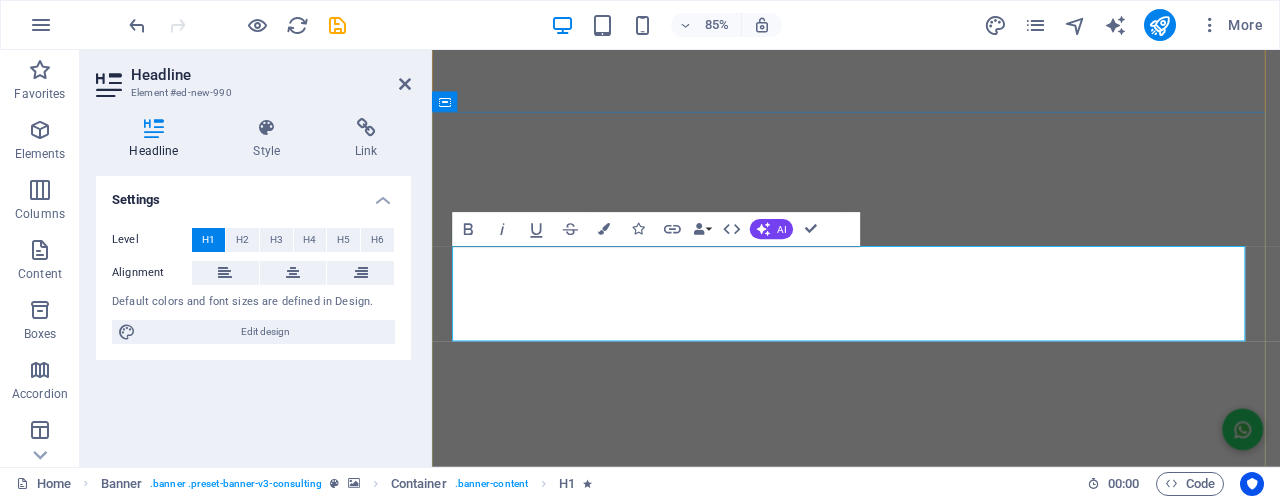 type 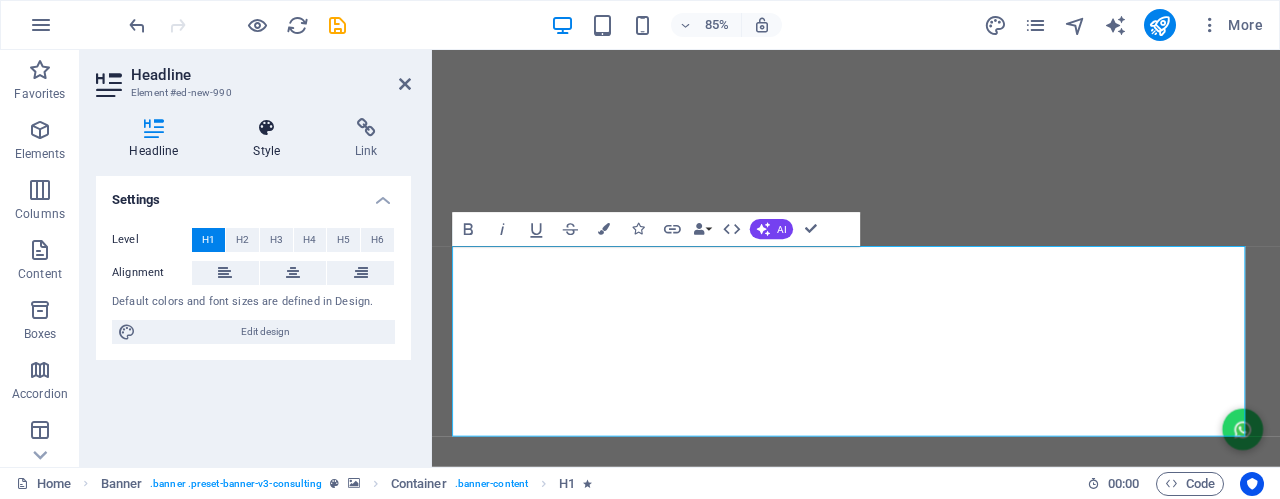 click on "Style" at bounding box center [271, 139] 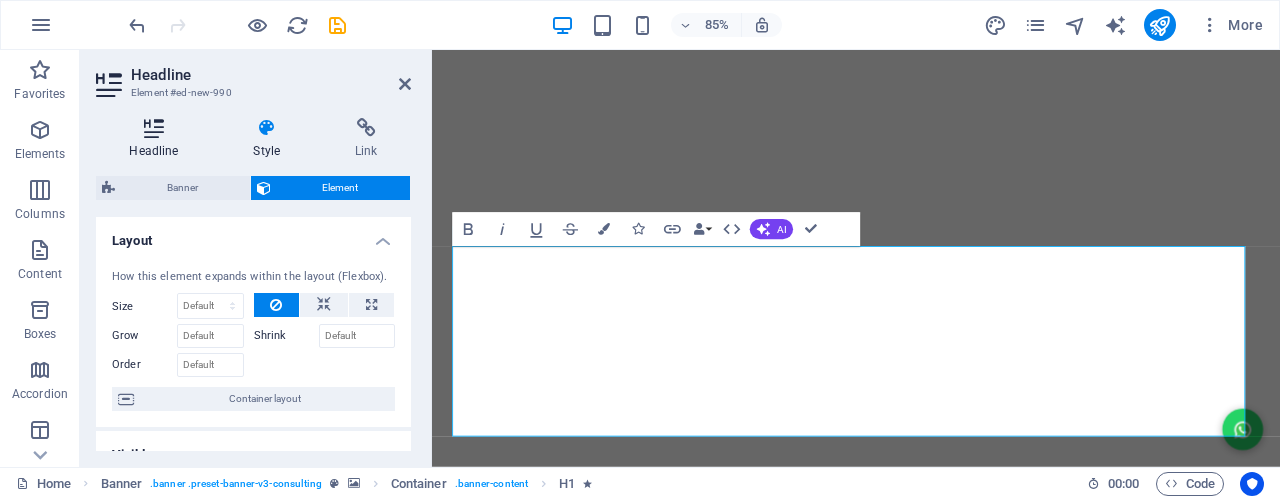 click at bounding box center [154, 128] 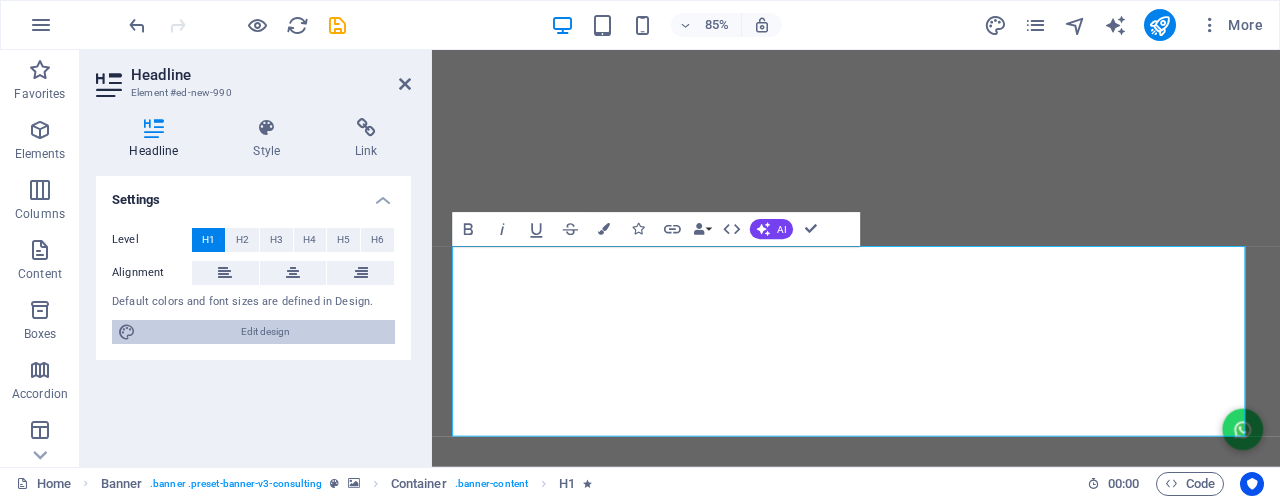 click on "Edit design" at bounding box center (265, 332) 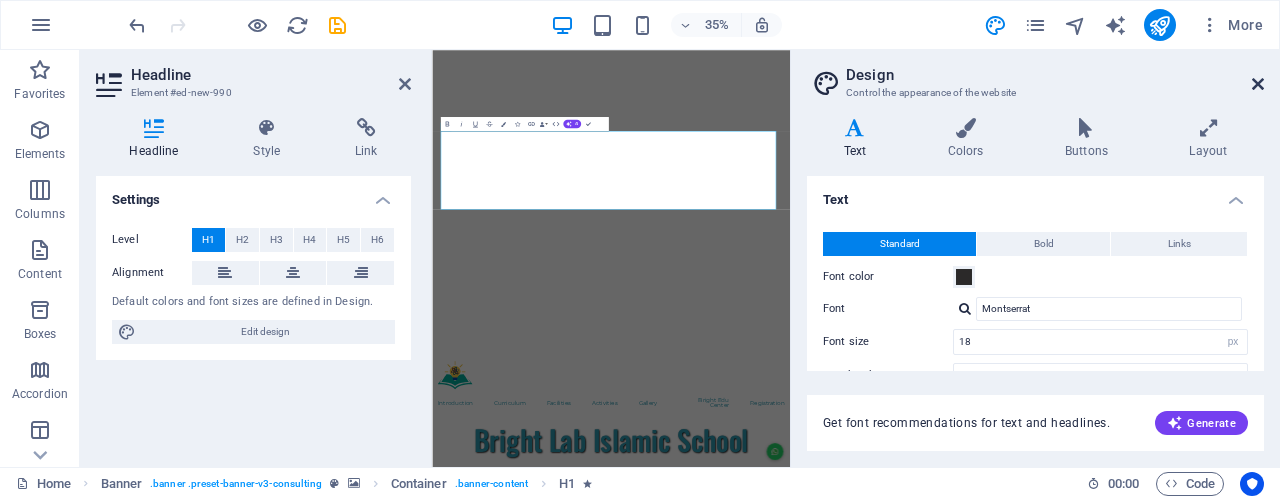 click at bounding box center (1258, 84) 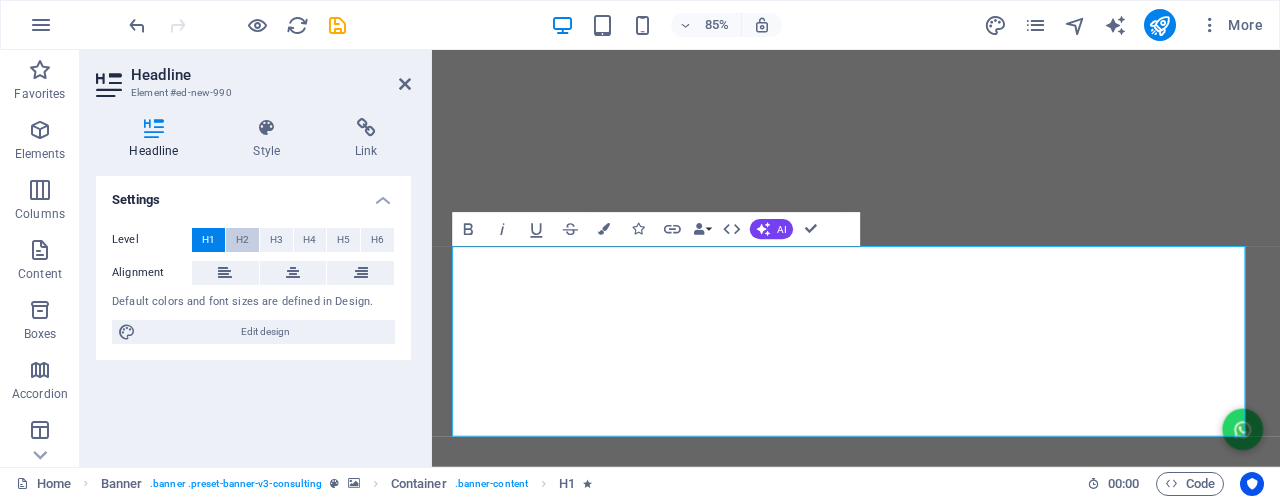 click on "H2" at bounding box center [242, 240] 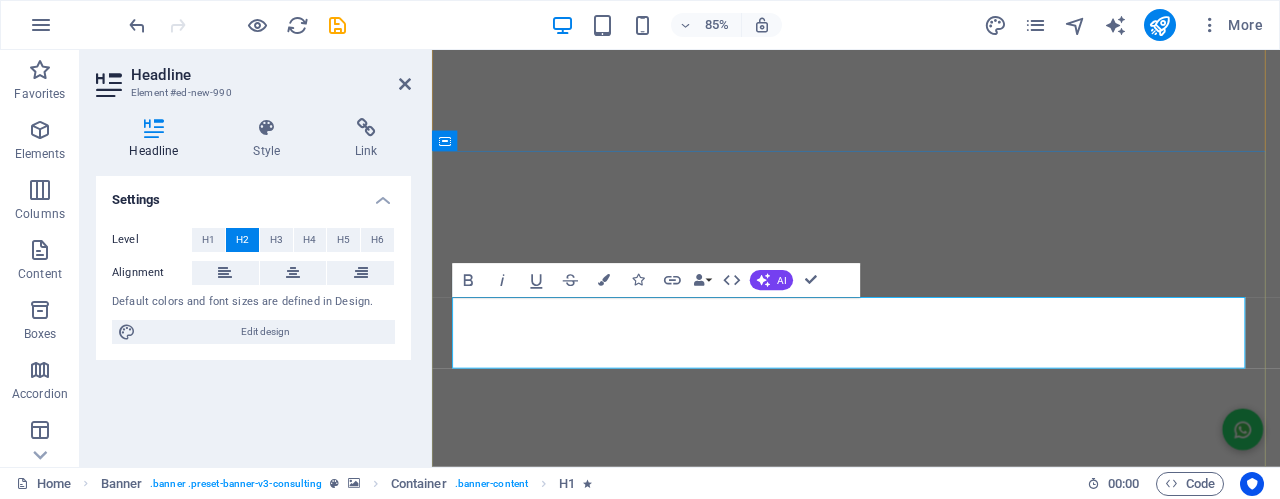 click on "Qur'an & Science Elementary Scholl" at bounding box center [931, 1240] 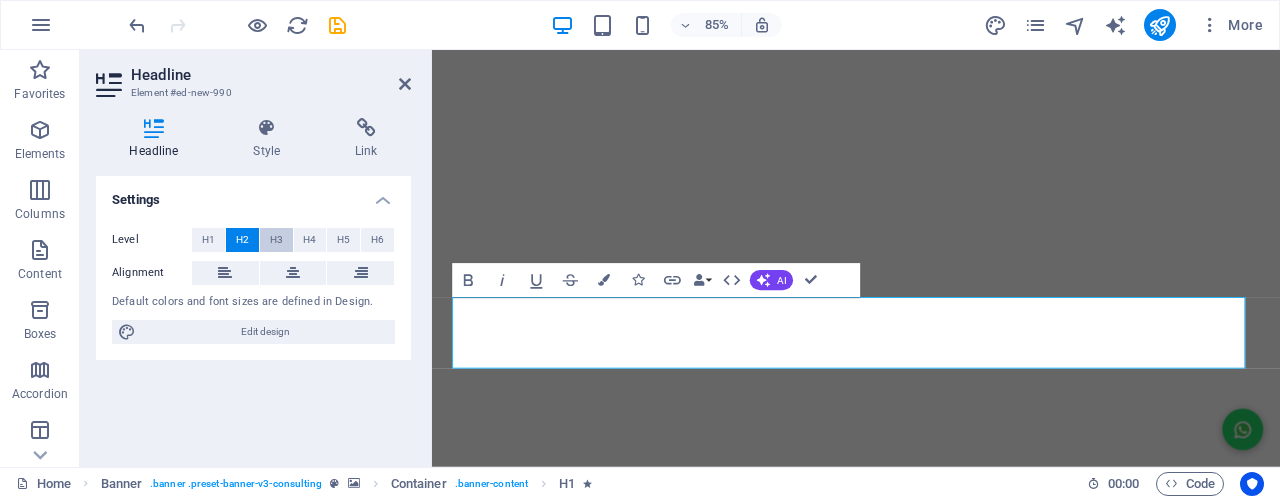 click on "H3" at bounding box center [276, 240] 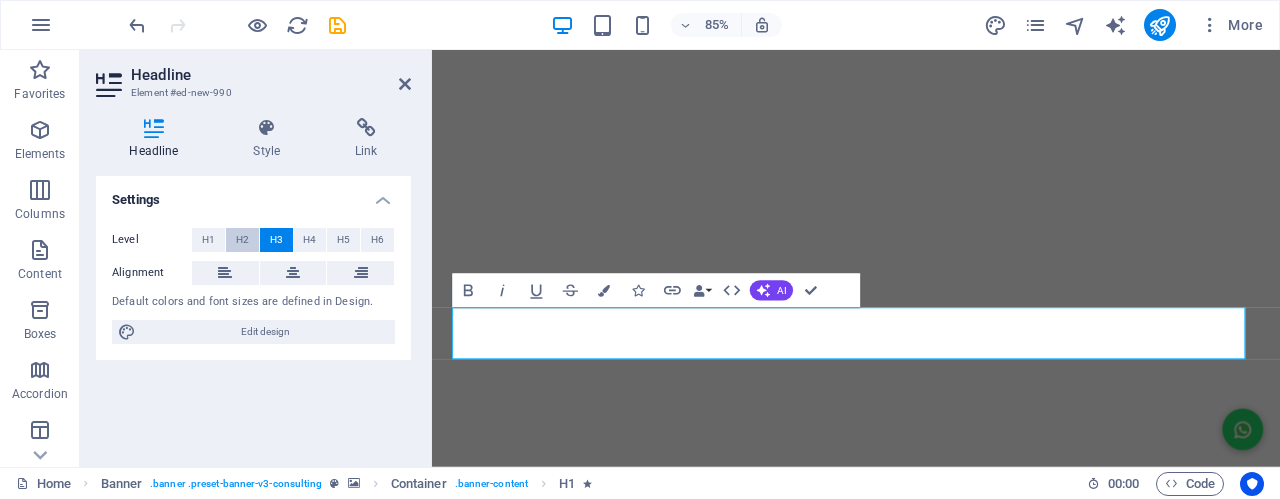 click on "H2" at bounding box center [242, 240] 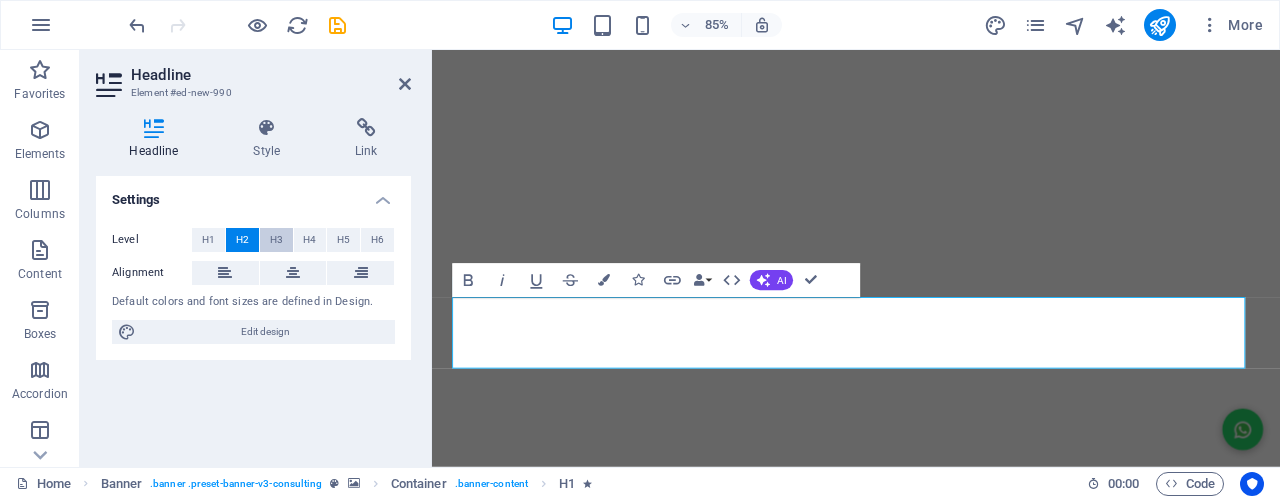 click on "H3" at bounding box center (276, 240) 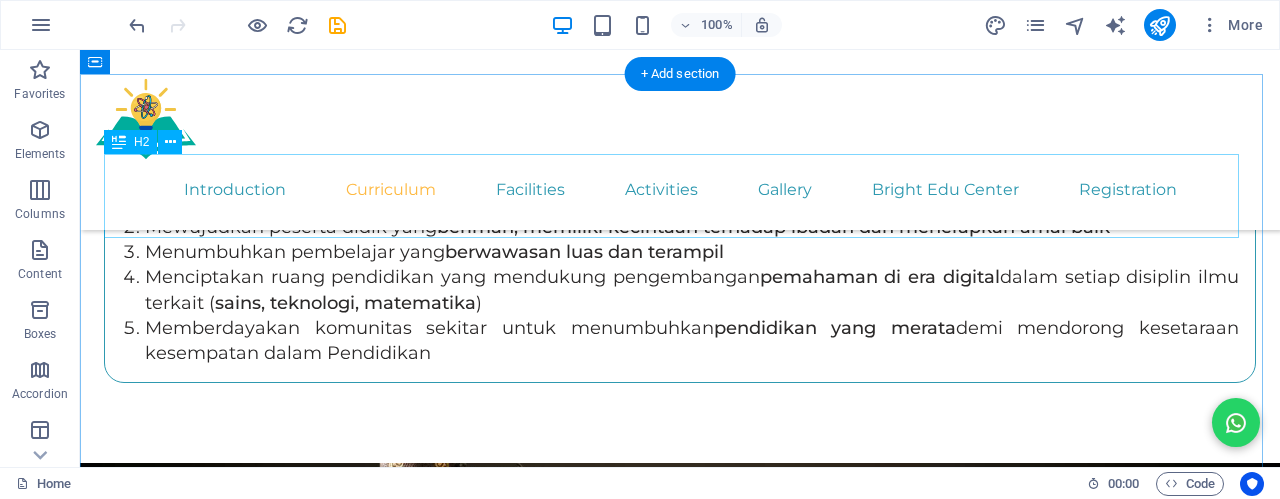 scroll, scrollTop: 3660, scrollLeft: 0, axis: vertical 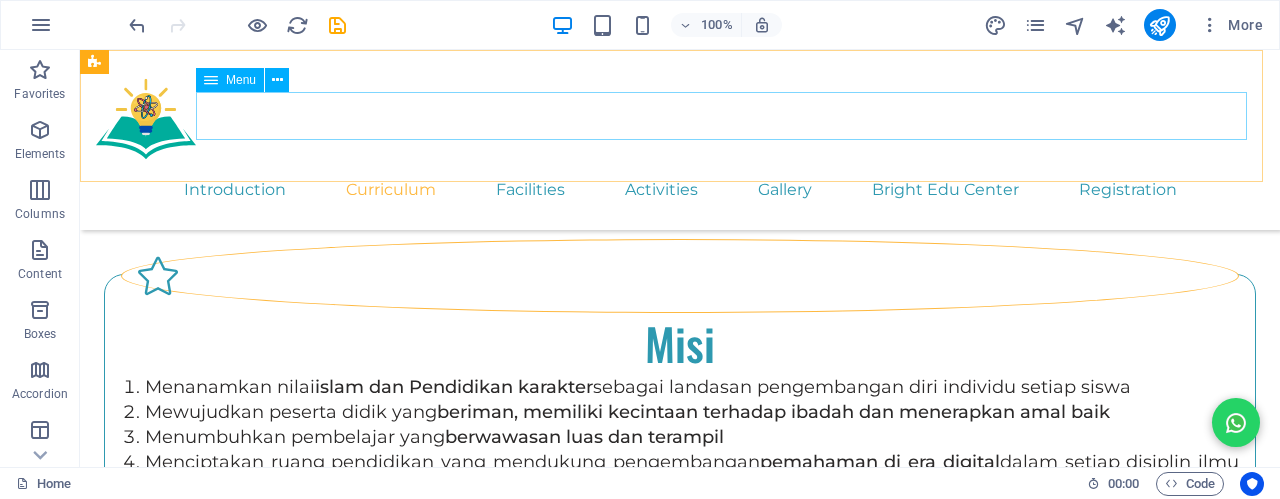 click on "Introduction Curriculum Facilities Activities Gallery Bright Edu Center Registration" at bounding box center (680, 190) 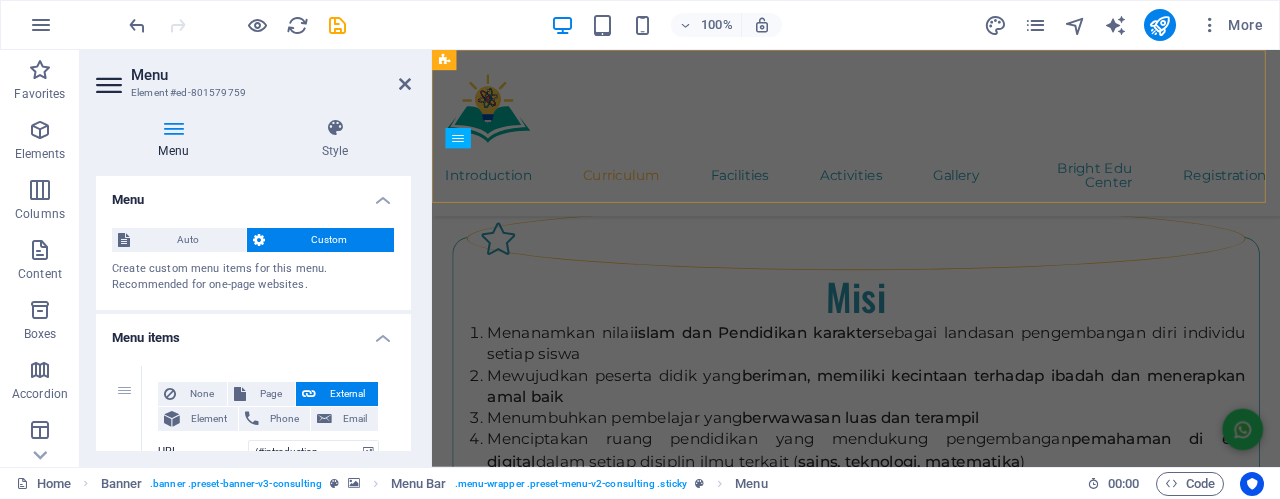 scroll, scrollTop: 3924, scrollLeft: 0, axis: vertical 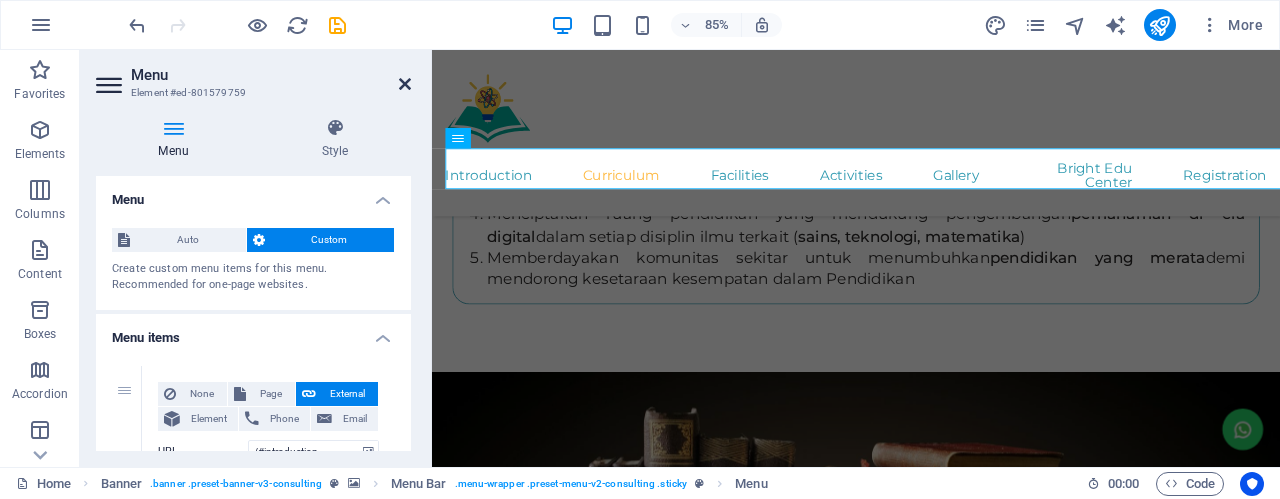 drag, startPoint x: 406, startPoint y: 85, endPoint x: 337, endPoint y: 37, distance: 84.05355 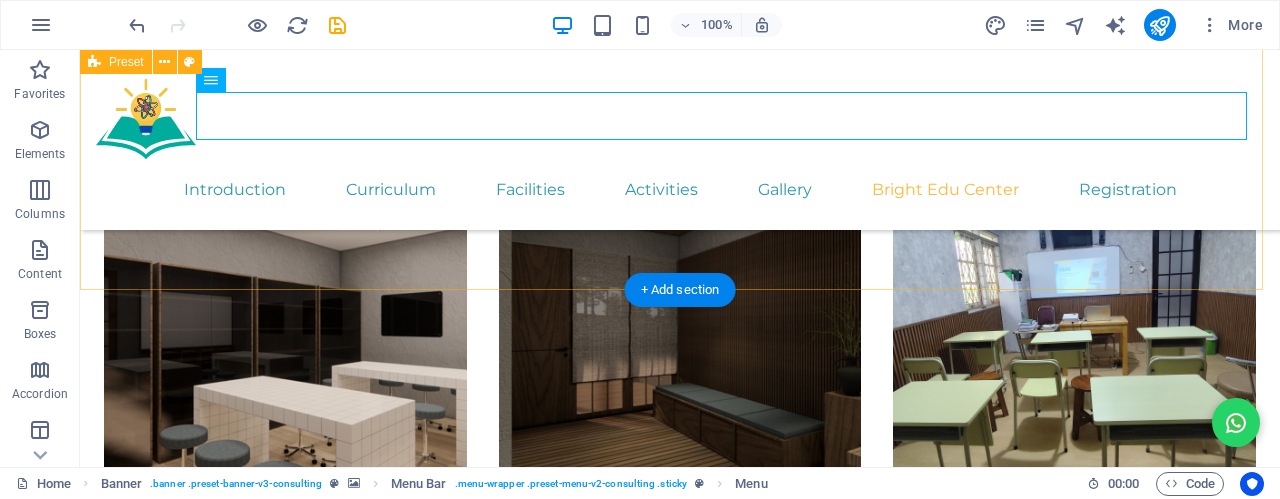 scroll, scrollTop: 8760, scrollLeft: 0, axis: vertical 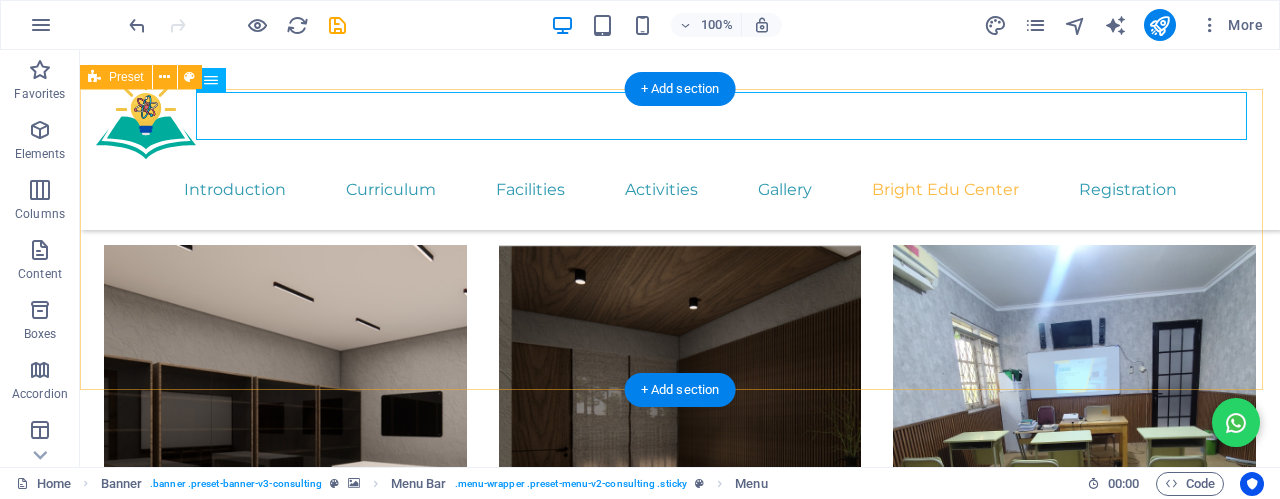 click on "Registration Flow Drop content here or  Add elements  Paste clipboard" at bounding box center (680, 6020) 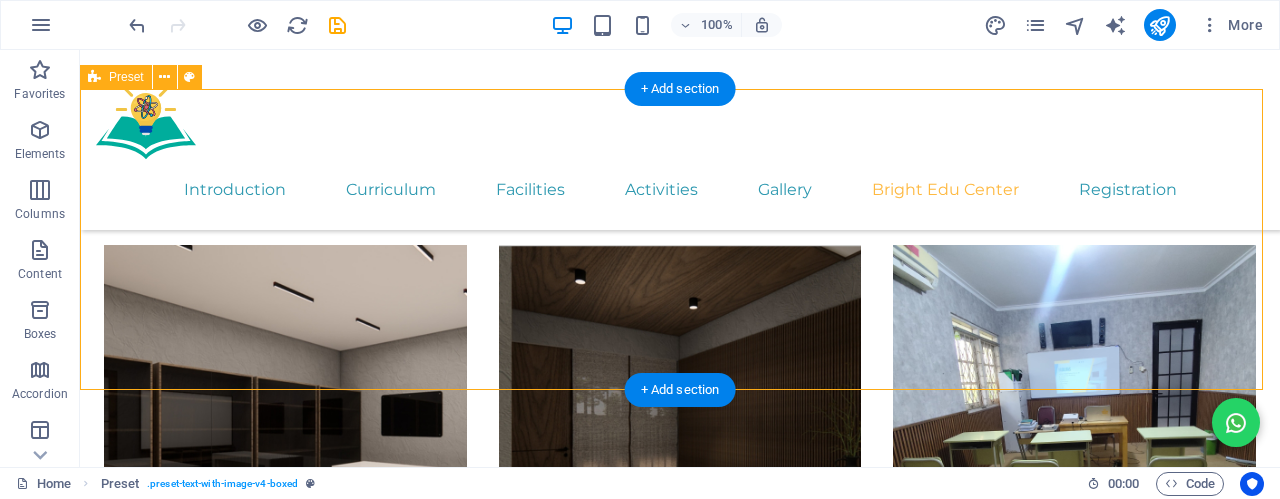 click on "Registration Flow Drop content here or  Add elements  Paste clipboard" at bounding box center (680, 6020) 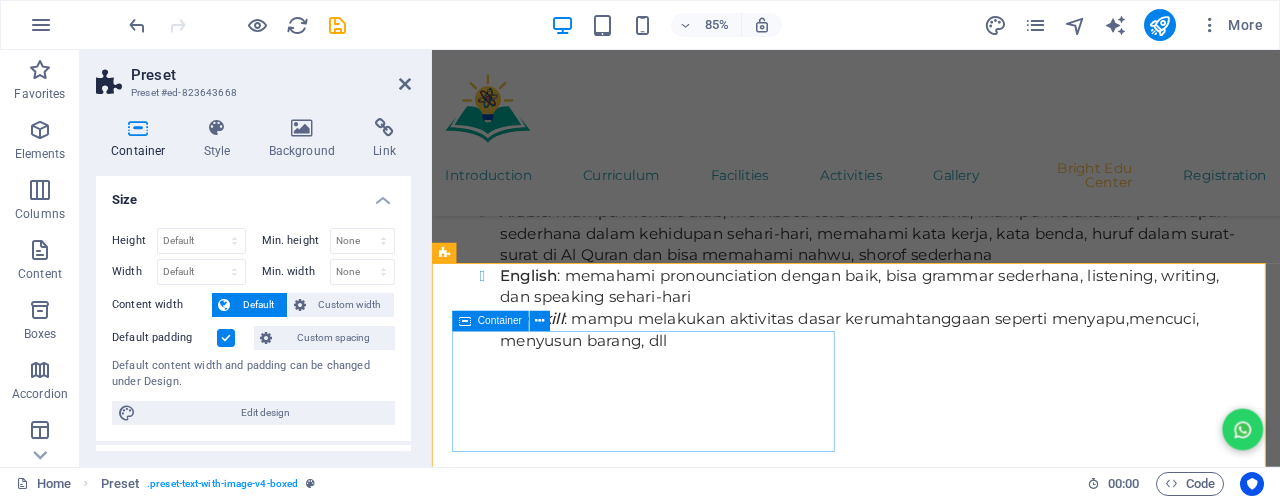scroll, scrollTop: 8762, scrollLeft: 0, axis: vertical 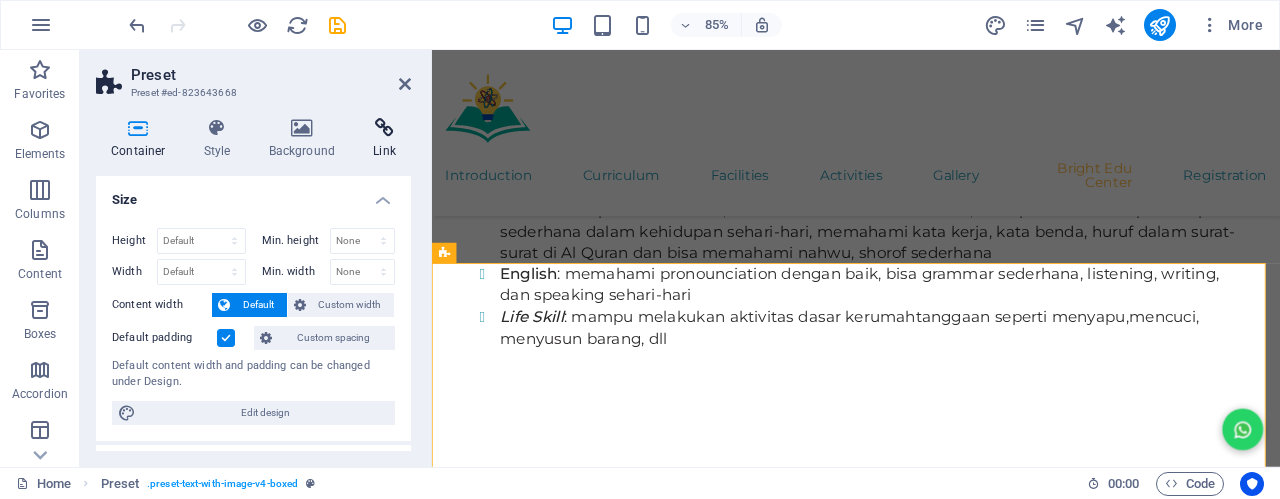click at bounding box center (384, 128) 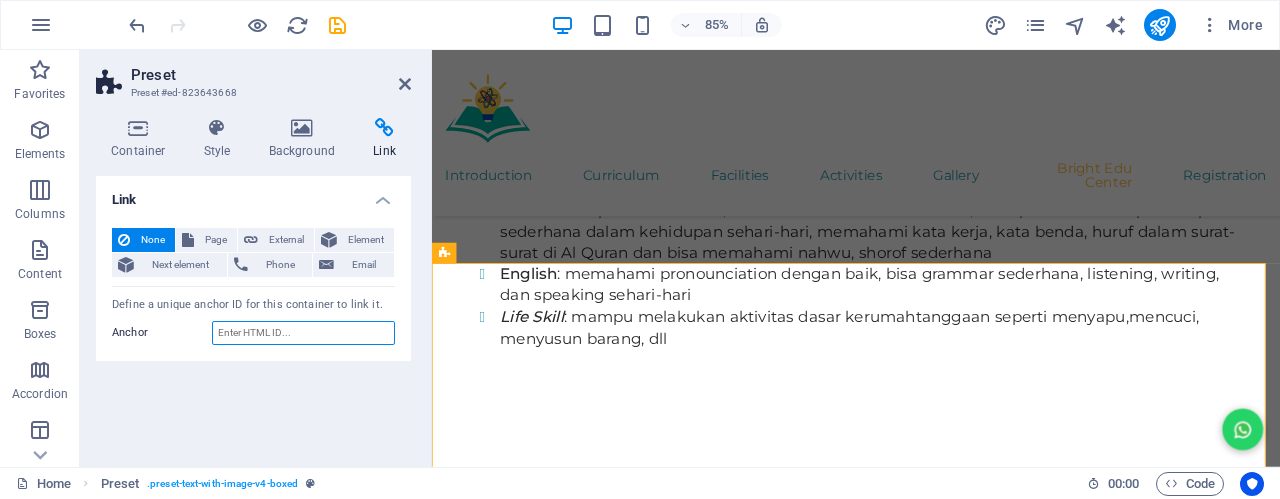 click on "Anchor" at bounding box center (303, 333) 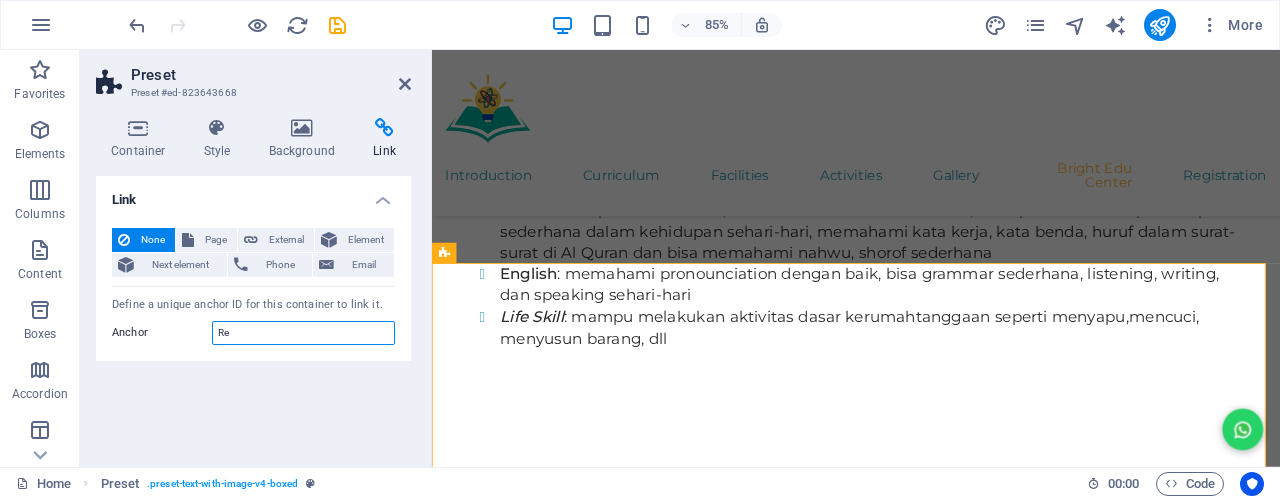 type on "R" 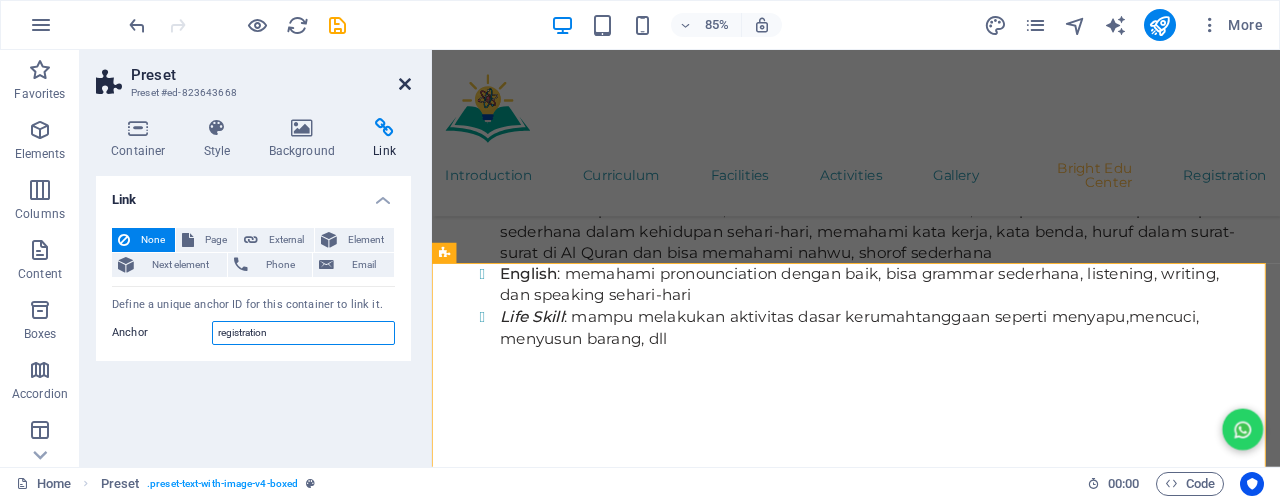 type on "registration" 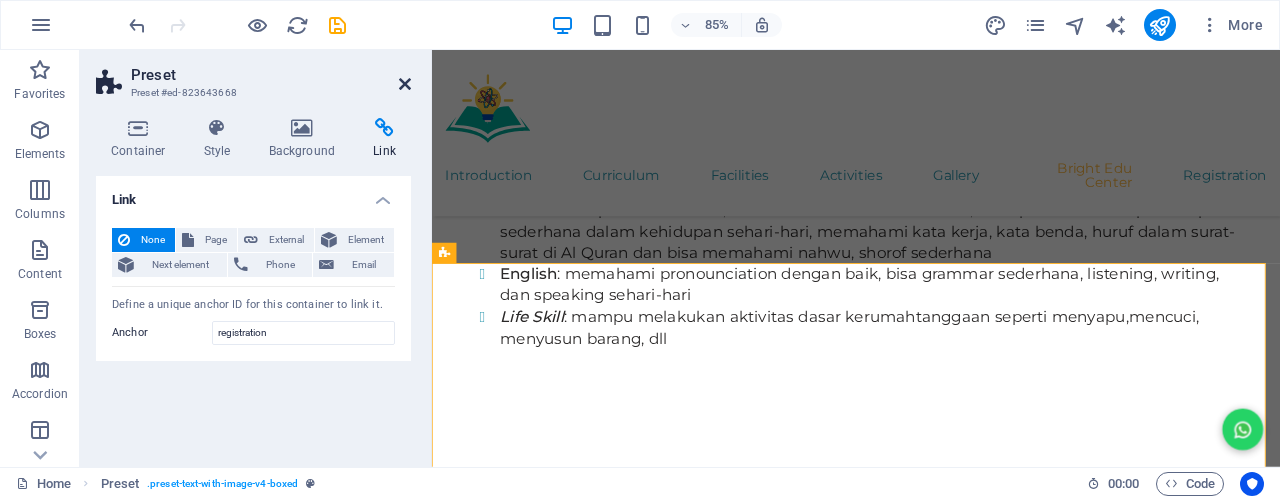 click at bounding box center [405, 84] 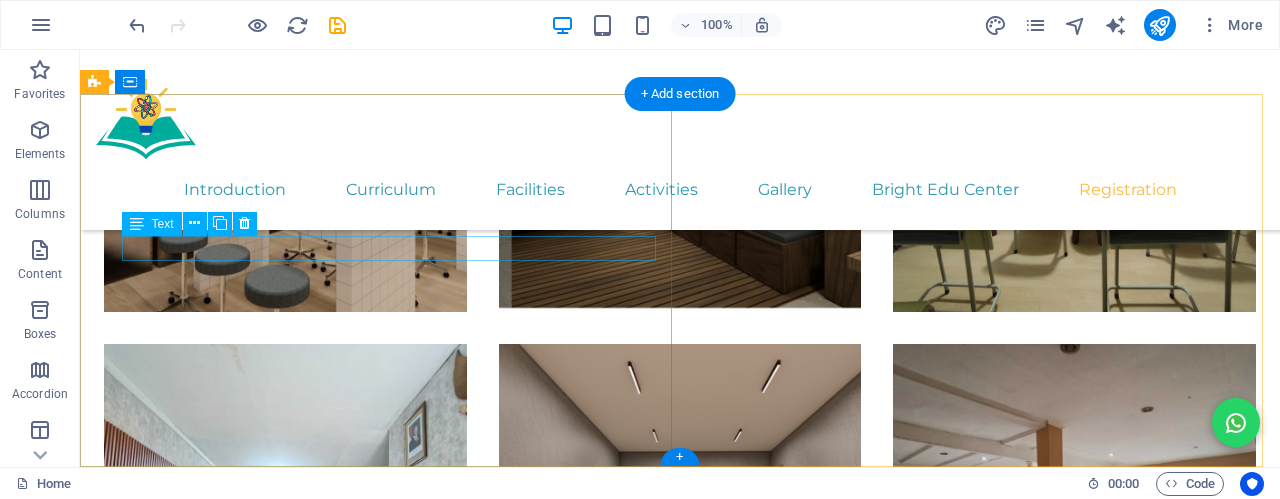 scroll, scrollTop: 8956, scrollLeft: 0, axis: vertical 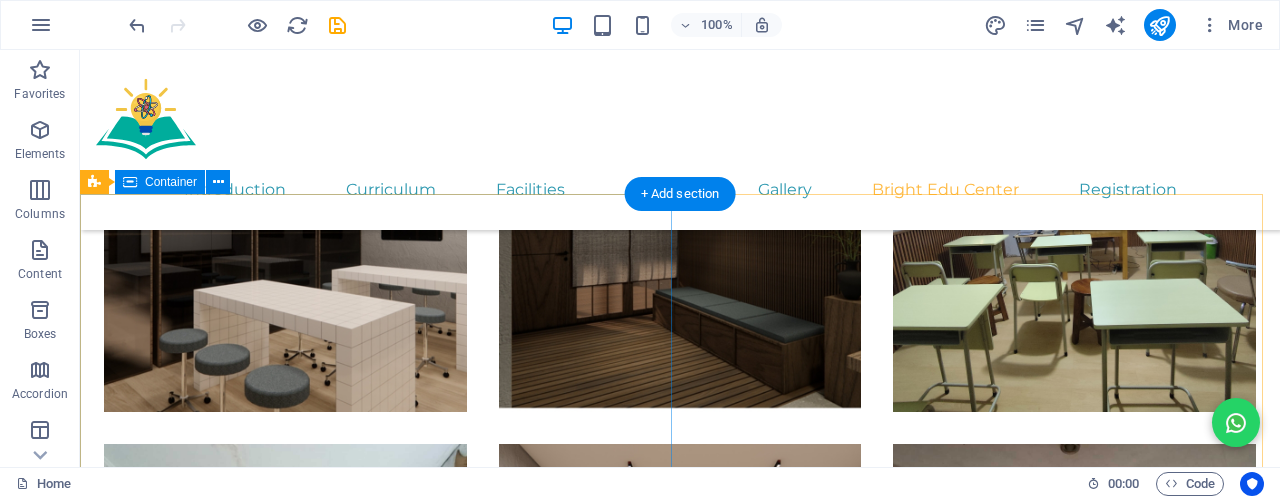 click on "Contact Us Bright Lab Islamic School Jl. Komp. Pulo Gebang Permai No.1 Blok J 1 Pulo Gebang, Kec. Cakung , [CITY], [CITY_NAME] , [POSTAL_CODE] [PHONE] [EMAIL] [EMAIL]" at bounding box center [680, 6332] 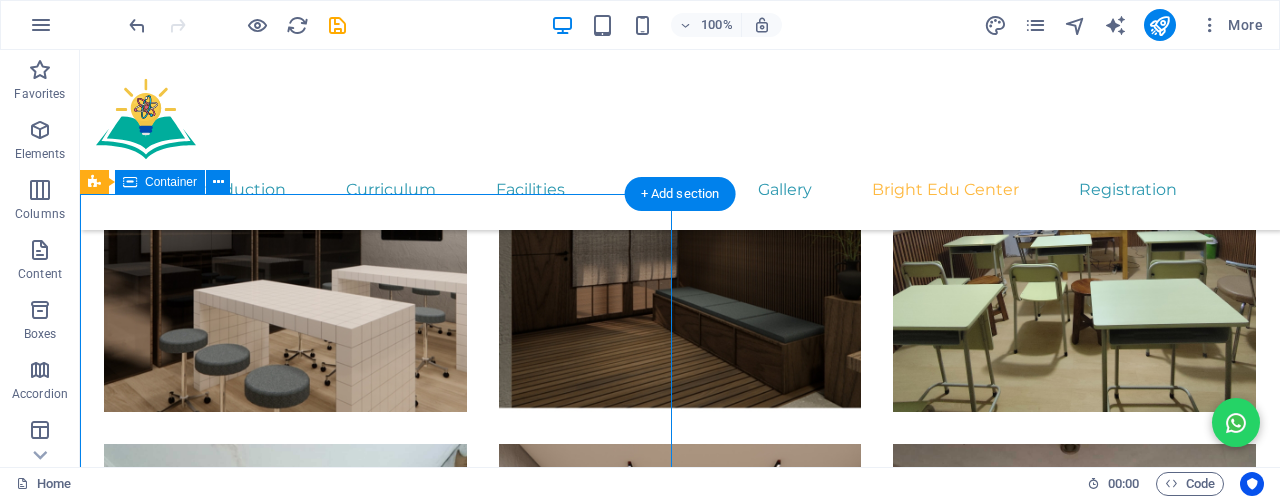 click on "Contact Us Bright Lab Islamic School Jl. Komp. Pulo Gebang Permai No.1 Blok J 1 Pulo Gebang, Kec. Cakung , [CITY], [CITY_NAME] , [POSTAL_CODE] [PHONE] [EMAIL] [EMAIL]" at bounding box center (680, 6332) 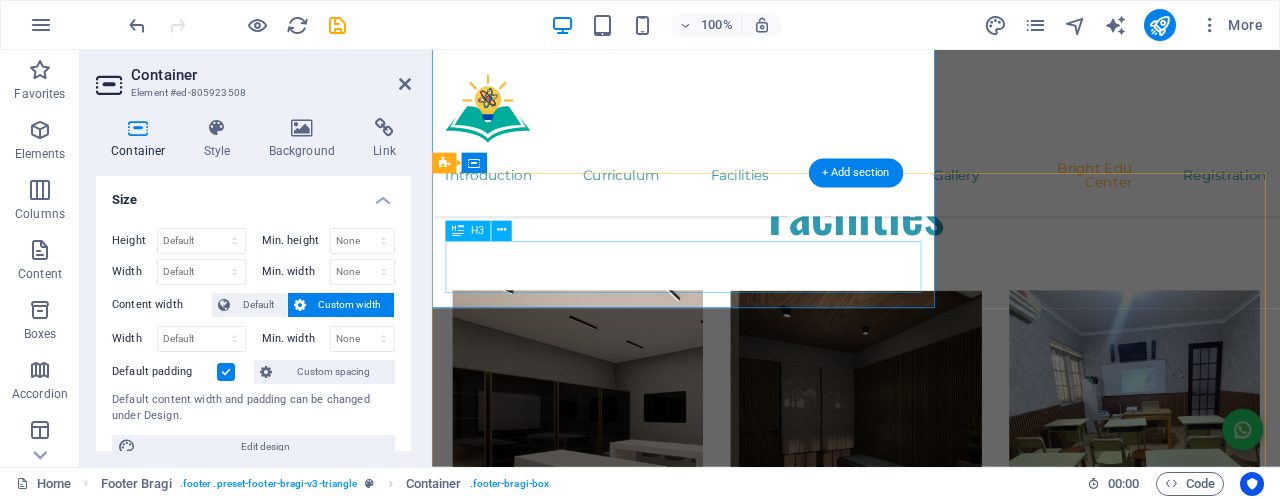 scroll, scrollTop: 9170, scrollLeft: 0, axis: vertical 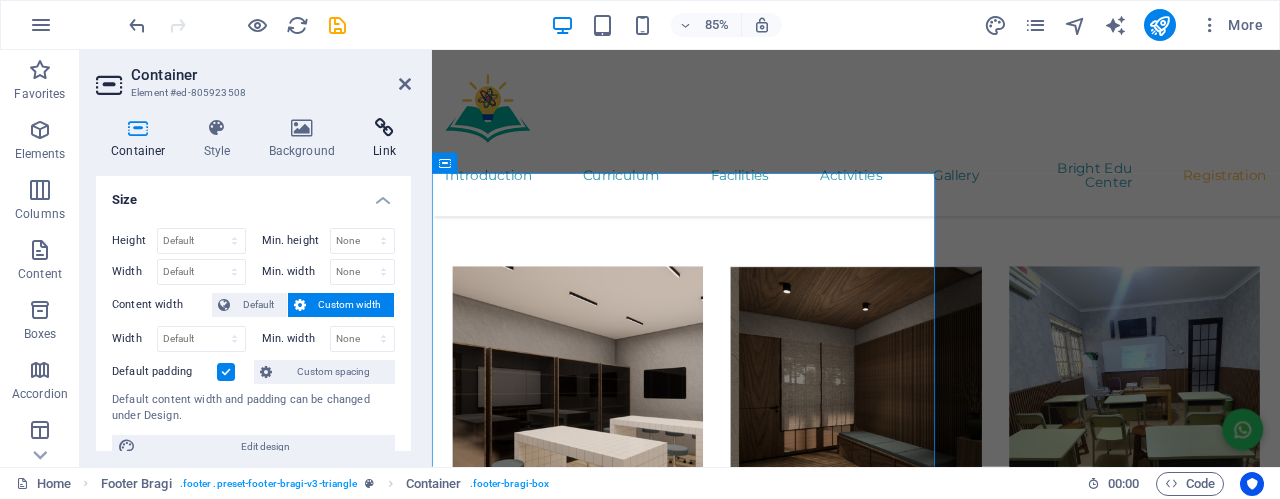 click at bounding box center [384, 128] 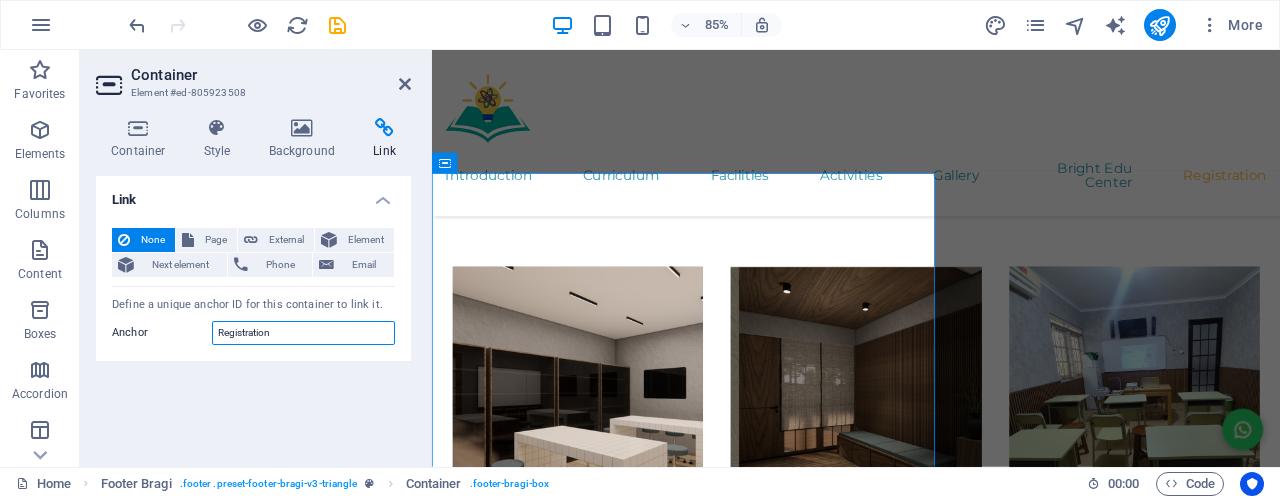 click on "Registration" at bounding box center [303, 333] 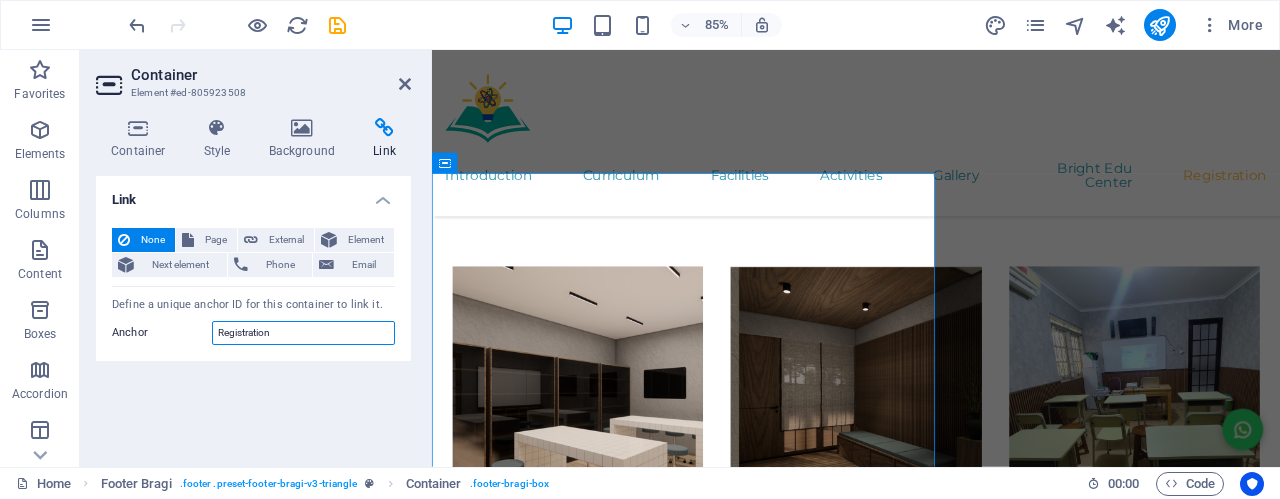 drag, startPoint x: 284, startPoint y: 337, endPoint x: 182, endPoint y: 331, distance: 102.176315 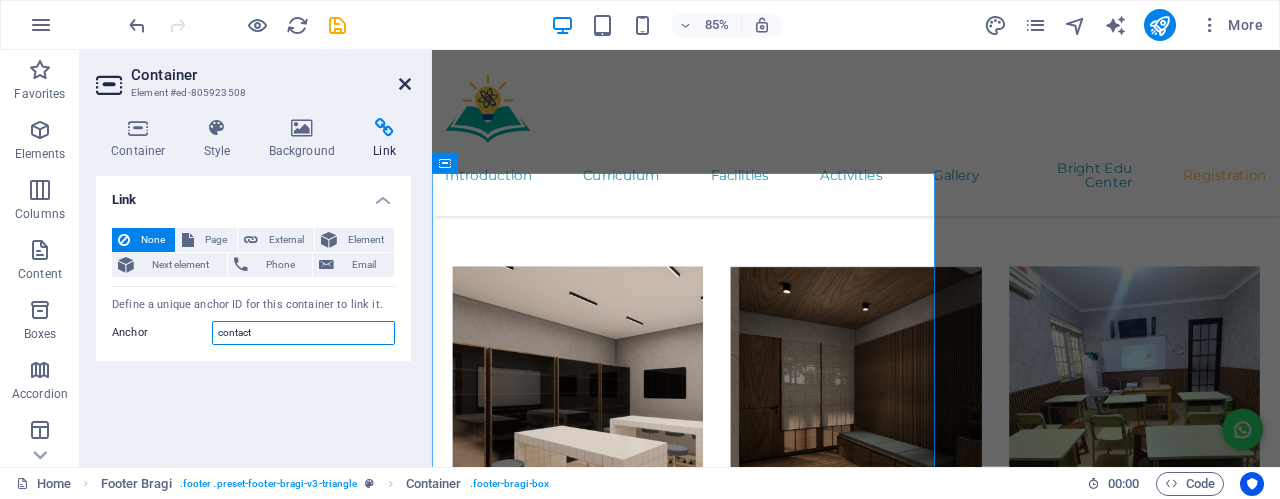 type on "contact" 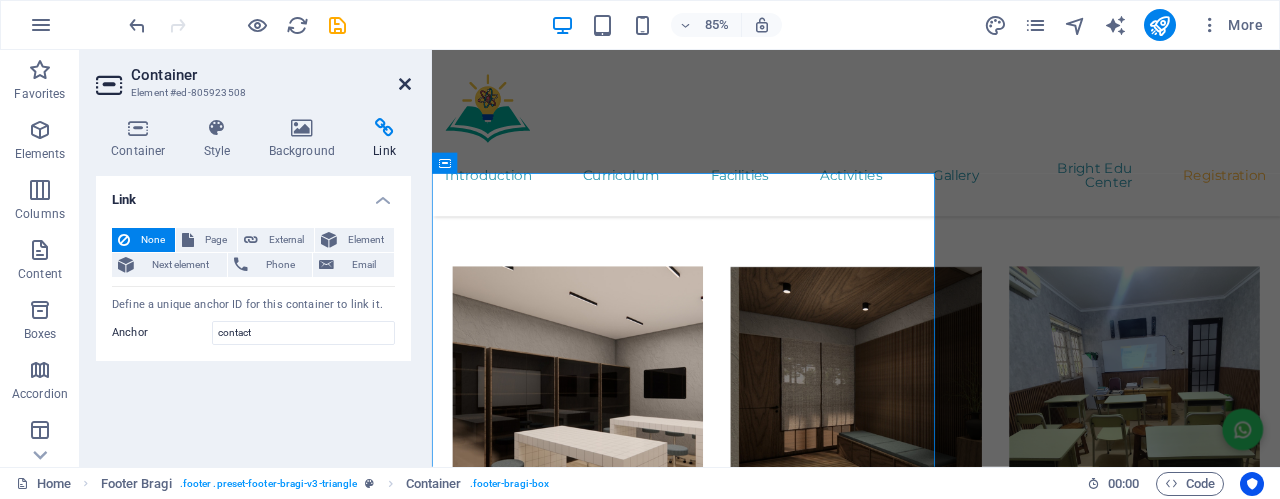 click at bounding box center (405, 84) 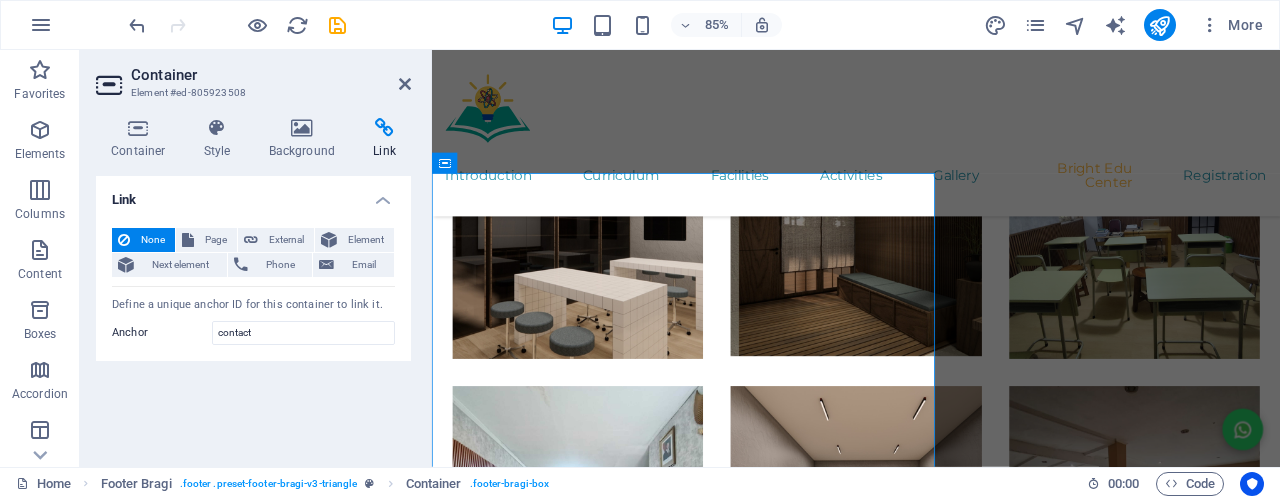 scroll, scrollTop: 8956, scrollLeft: 0, axis: vertical 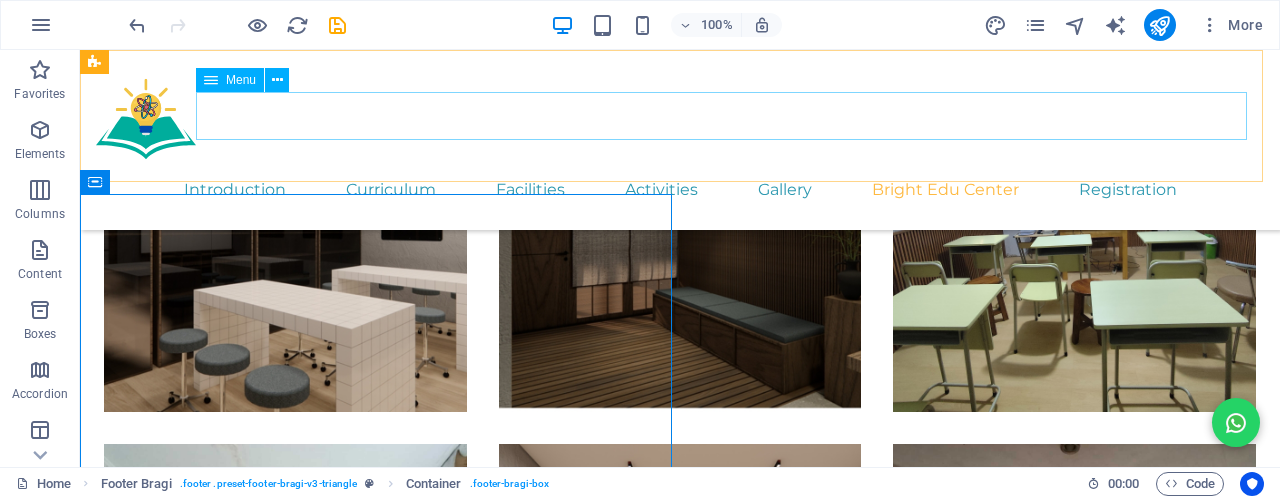 click on "Introduction Curriculum Facilities Activities Gallery Bright Edu Center Registration" at bounding box center (680, 190) 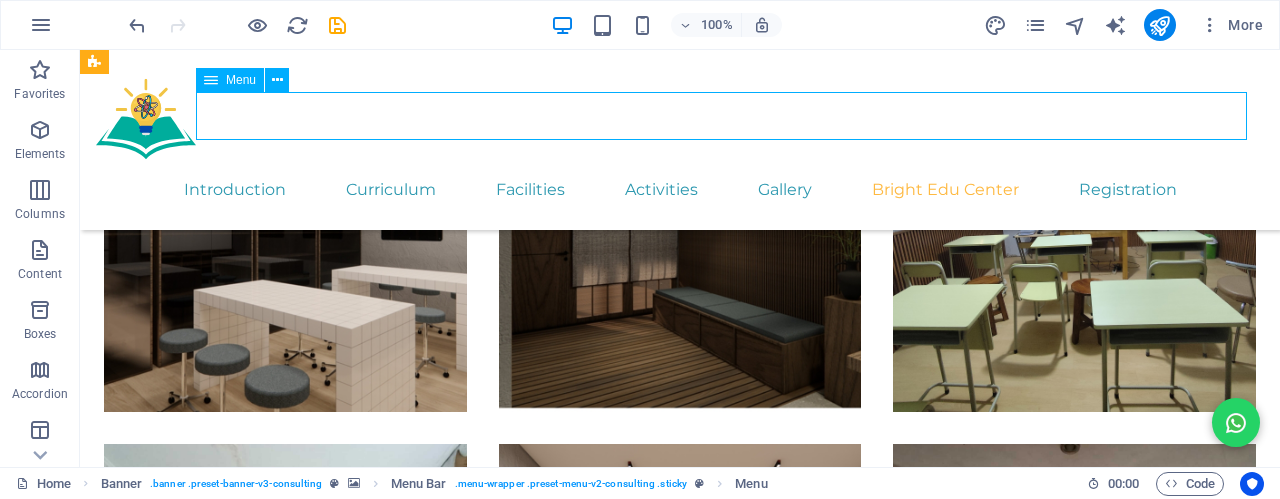 click on "Introduction Curriculum Facilities Activities Gallery Bright Edu Center Registration" at bounding box center [680, 190] 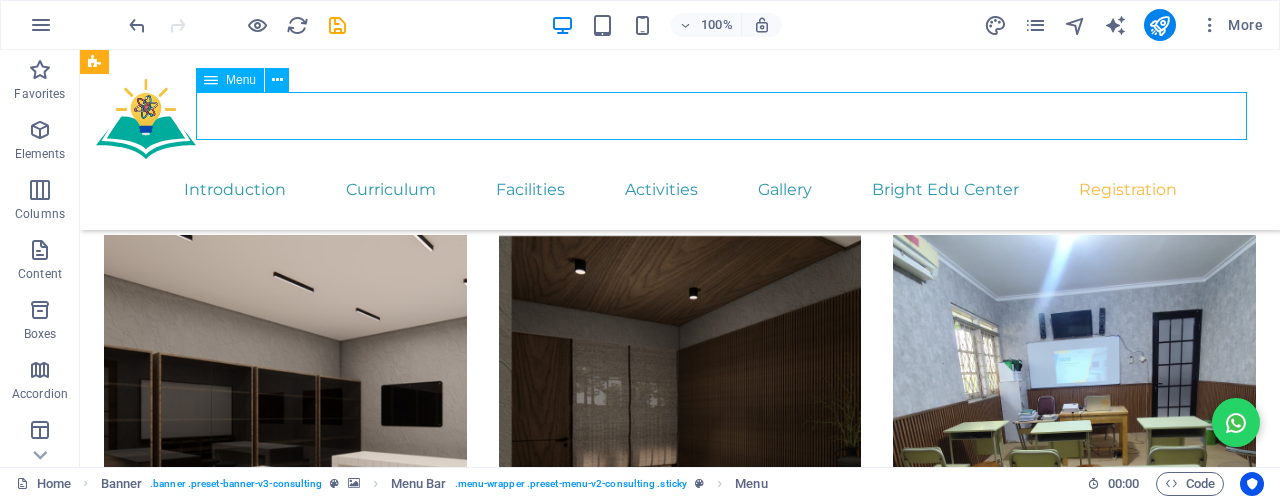 scroll, scrollTop: 9170, scrollLeft: 0, axis: vertical 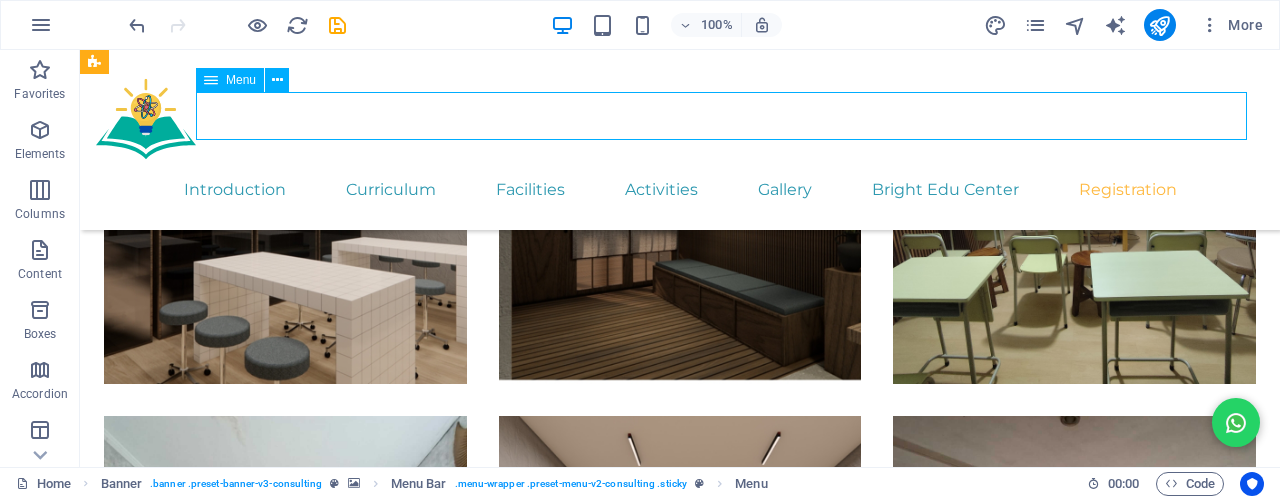 select 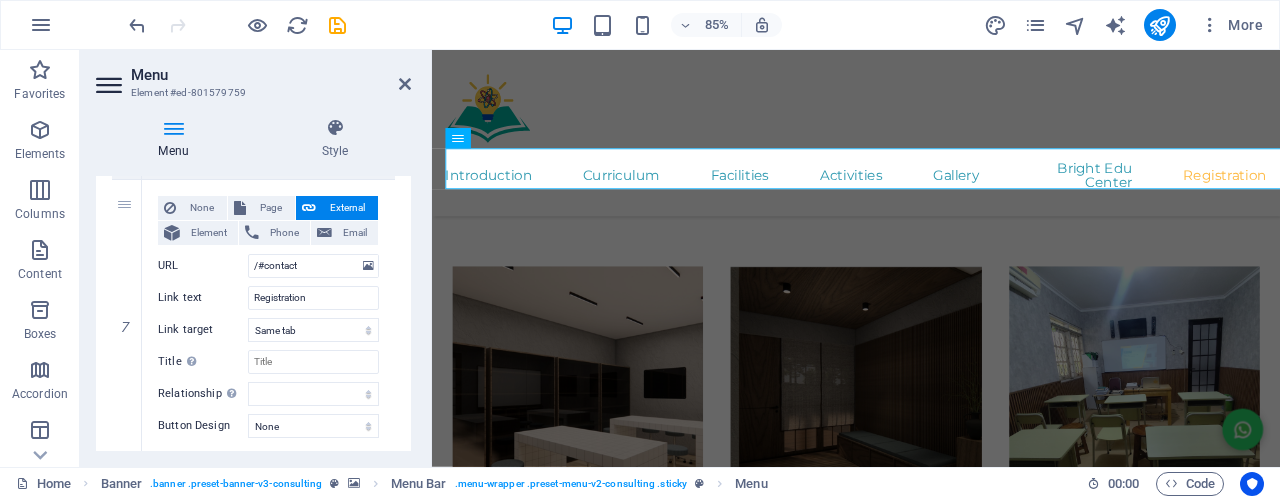 scroll, scrollTop: 1892, scrollLeft: 0, axis: vertical 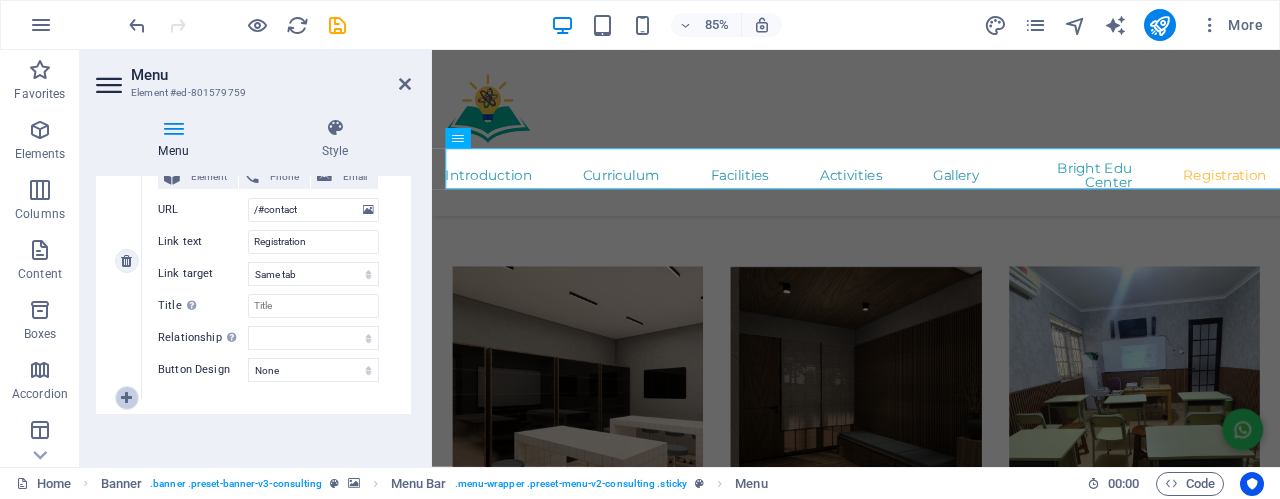 click at bounding box center (127, 398) 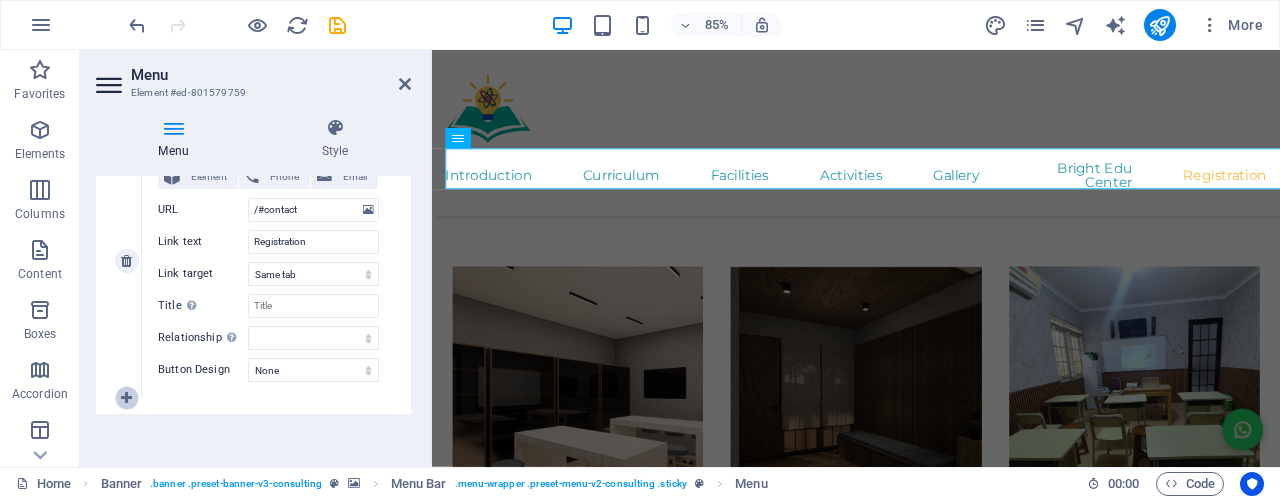 select 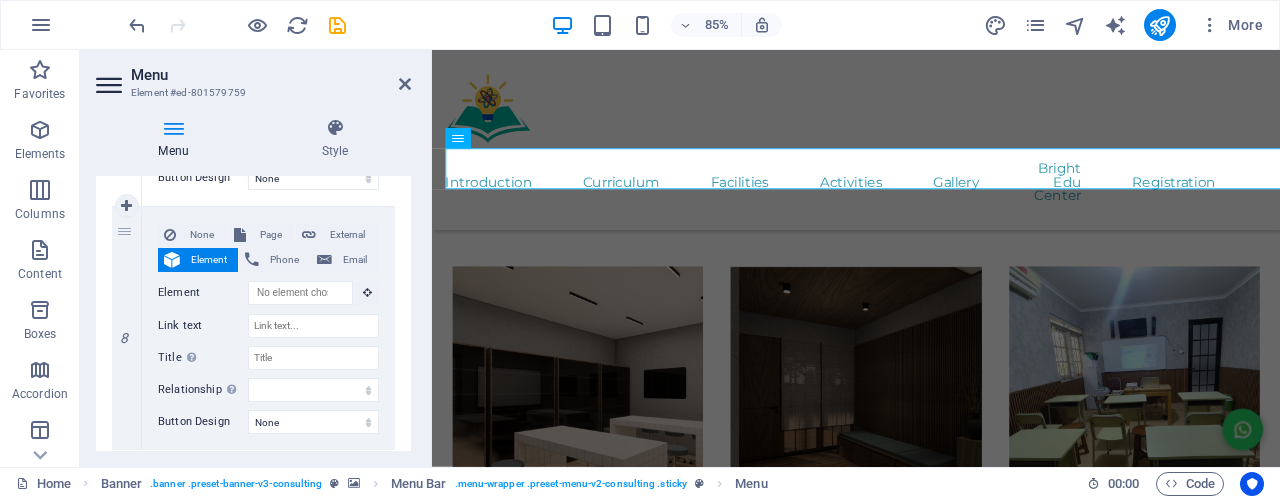 scroll, scrollTop: 2092, scrollLeft: 0, axis: vertical 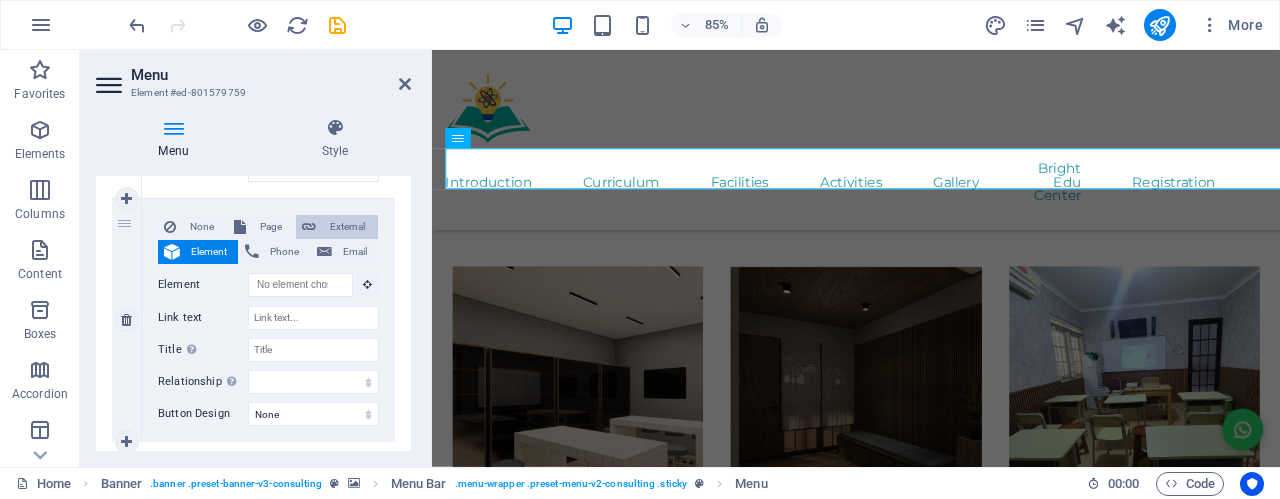 click on "External" at bounding box center (347, 227) 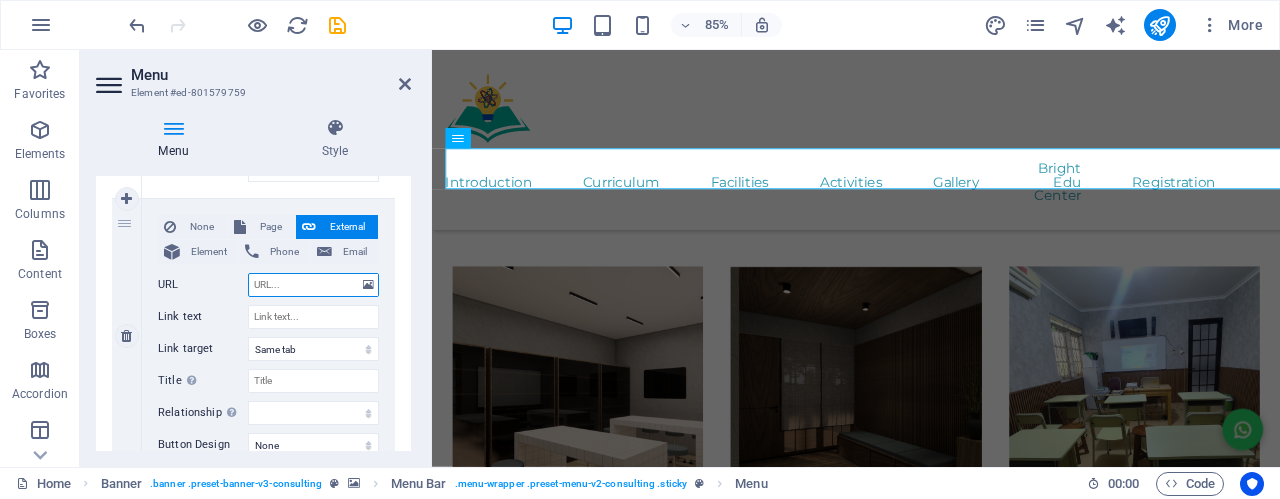 select 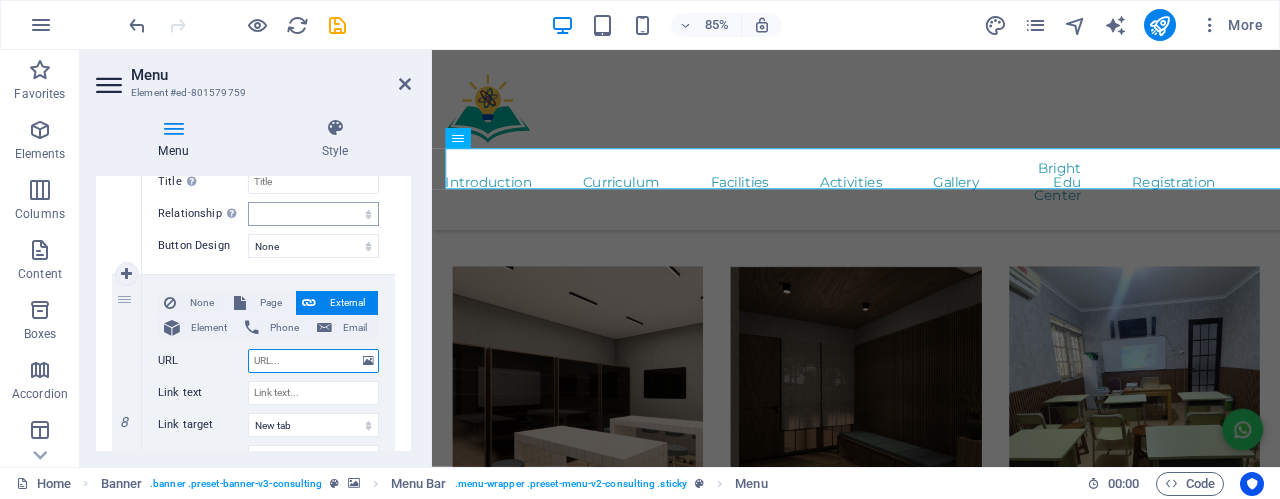 scroll, scrollTop: 1892, scrollLeft: 0, axis: vertical 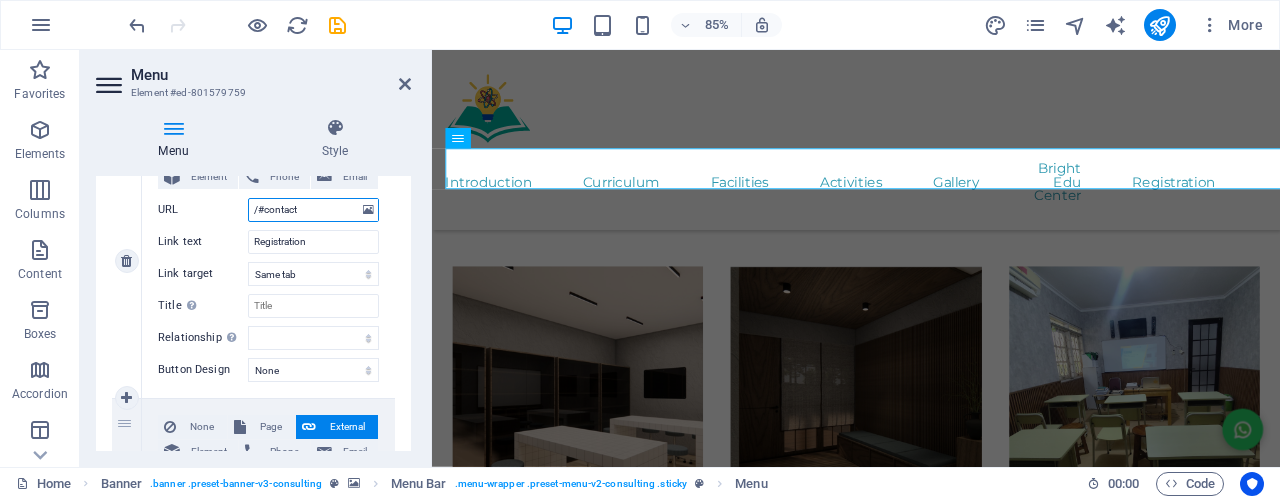 drag, startPoint x: 304, startPoint y: 207, endPoint x: 251, endPoint y: 206, distance: 53.009434 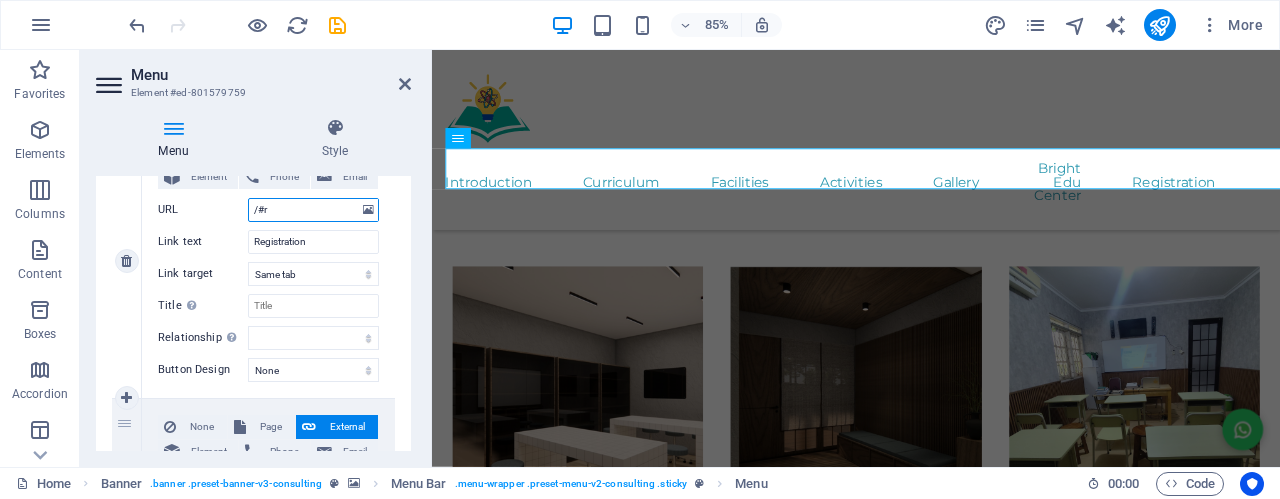 type on "/#re" 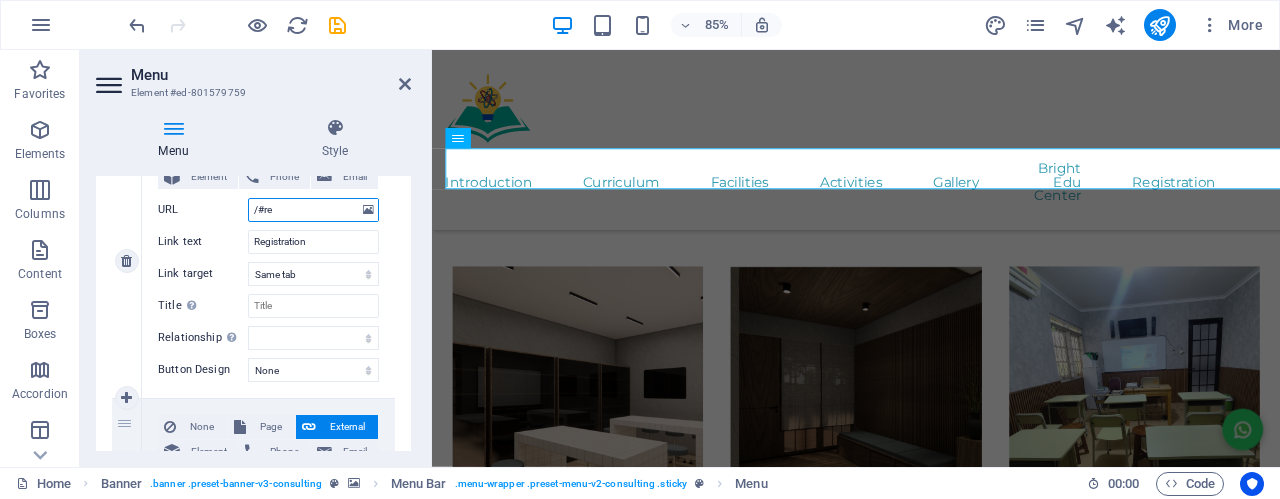 select 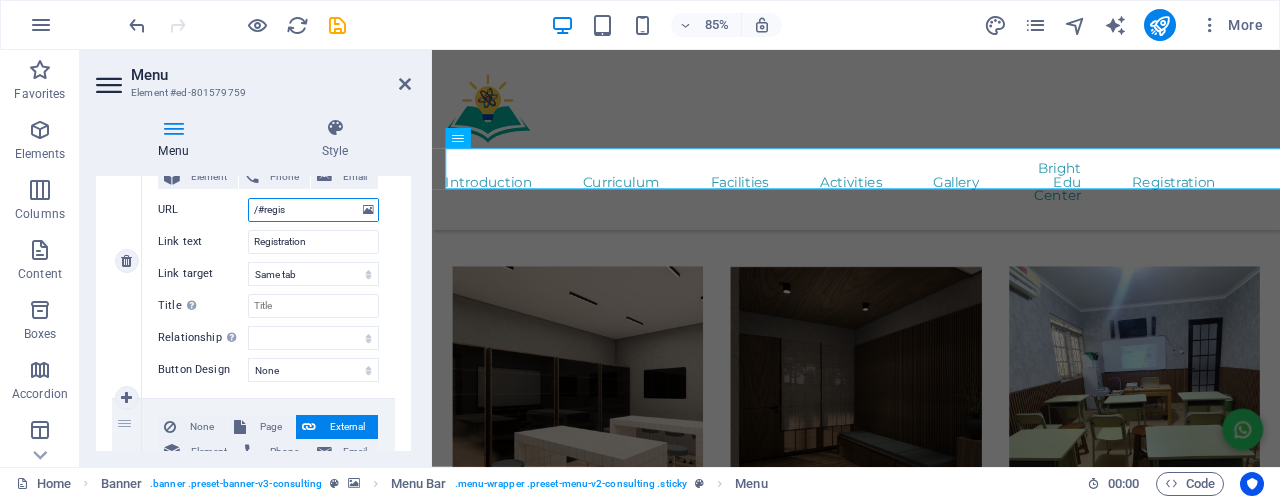 type on "/#regist" 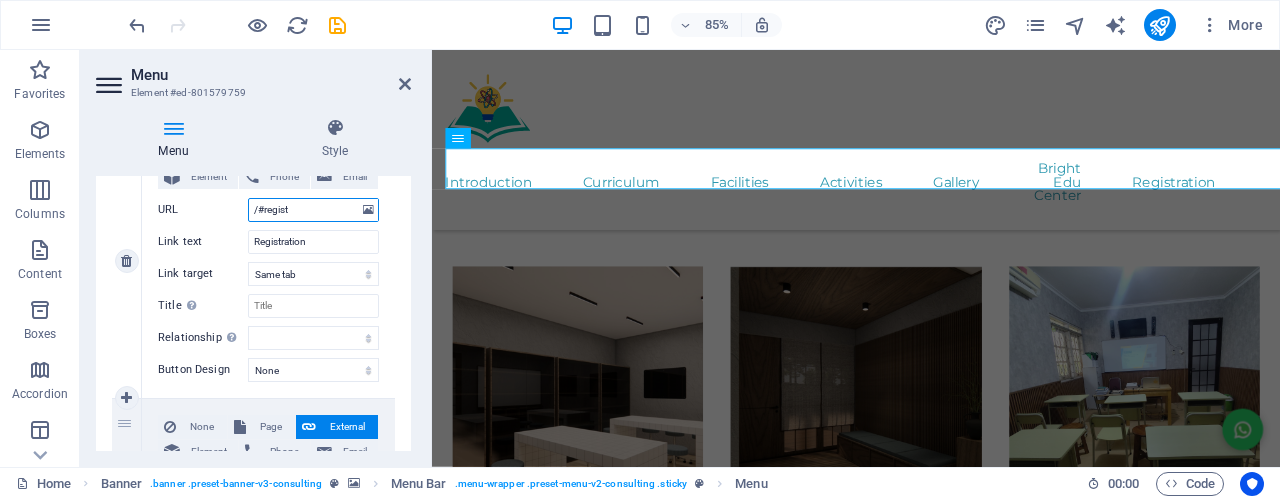 select 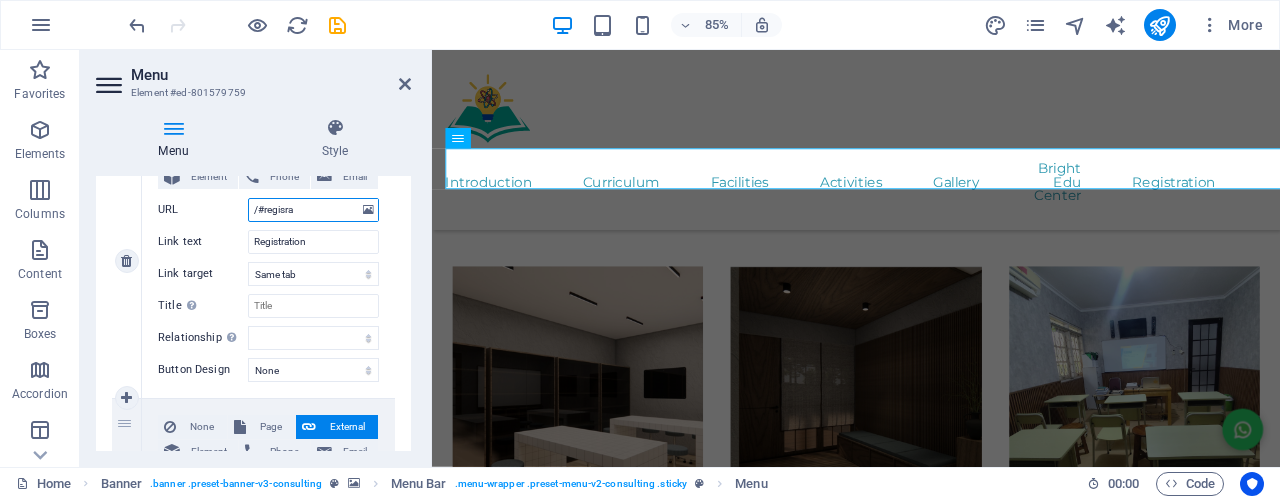 type on "/#regisrat" 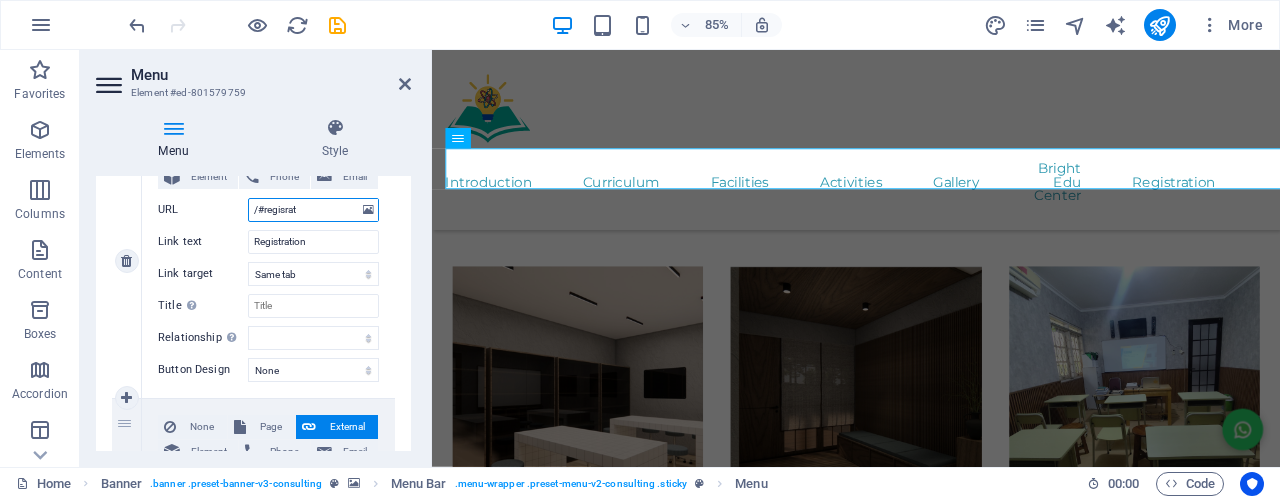 select 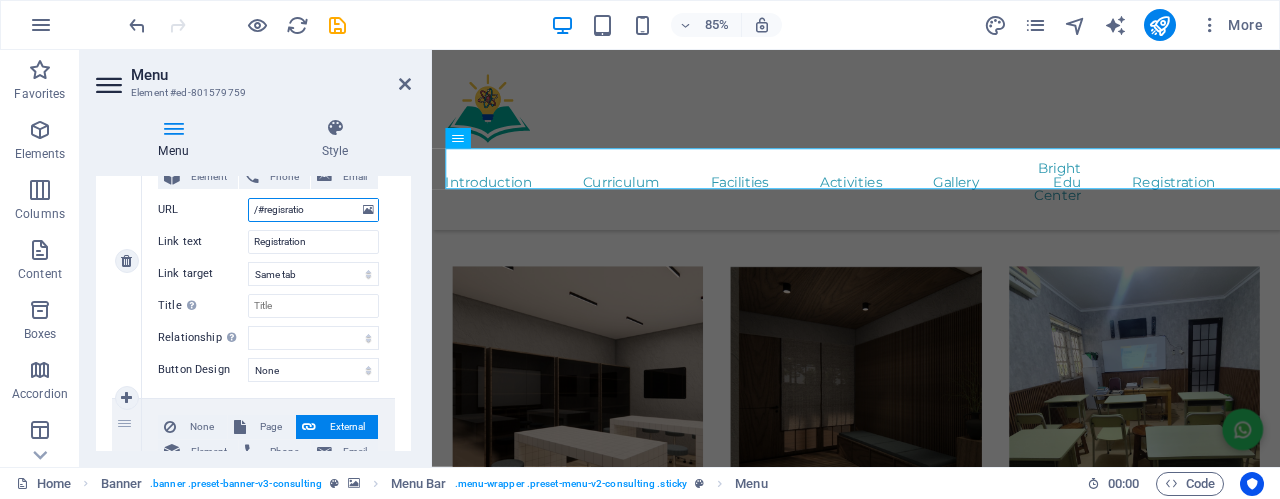 type on "/#regisration" 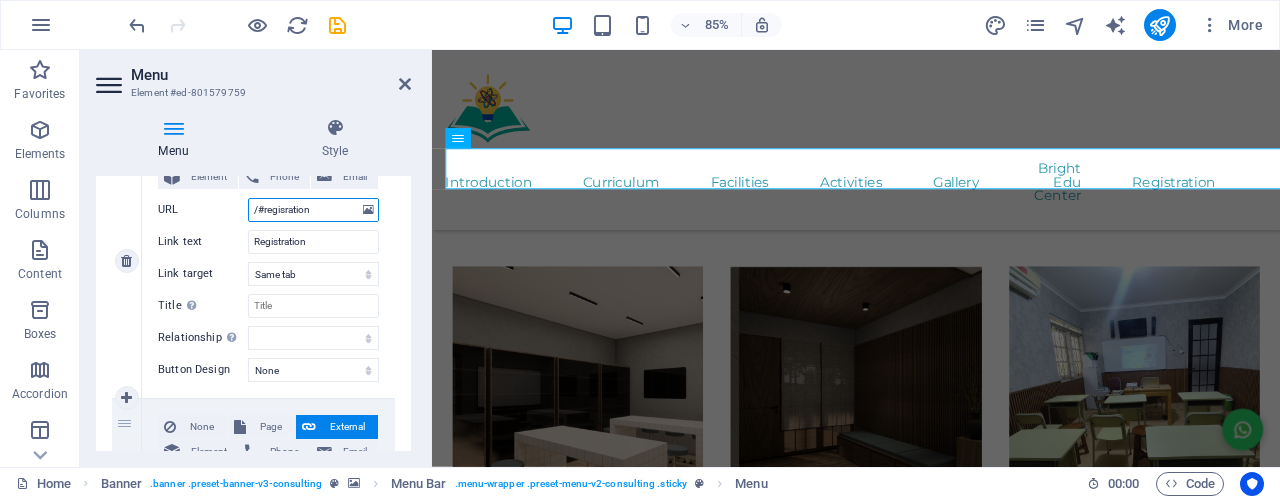 select 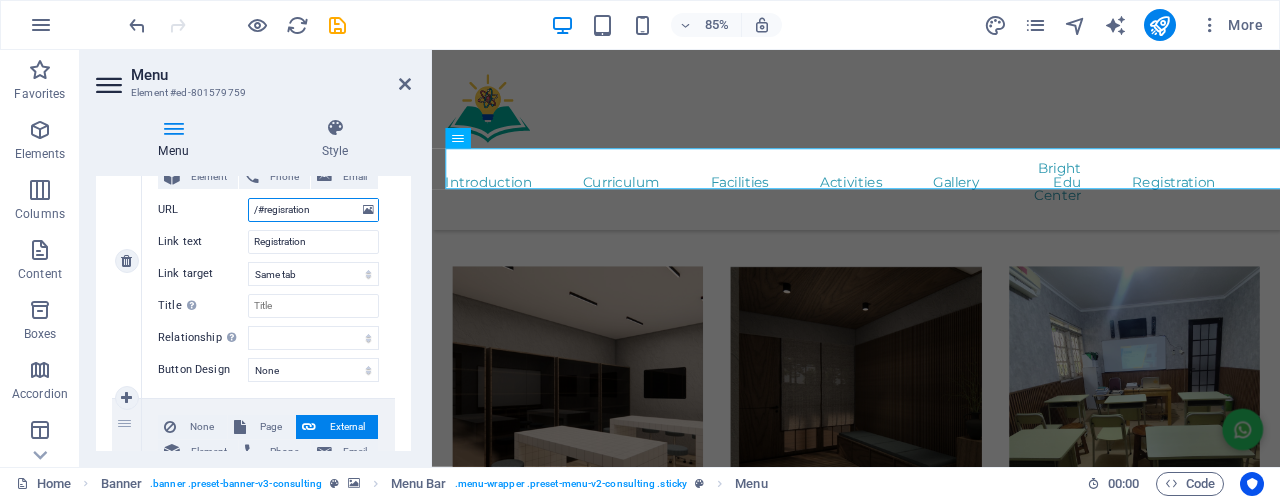 drag, startPoint x: 300, startPoint y: 203, endPoint x: 288, endPoint y: 207, distance: 12.649111 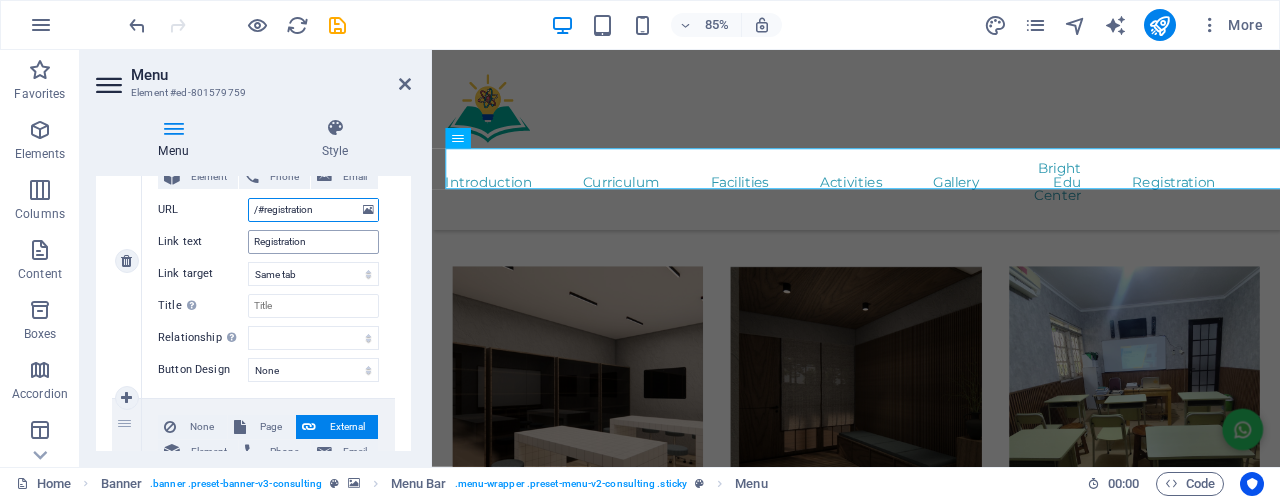 select 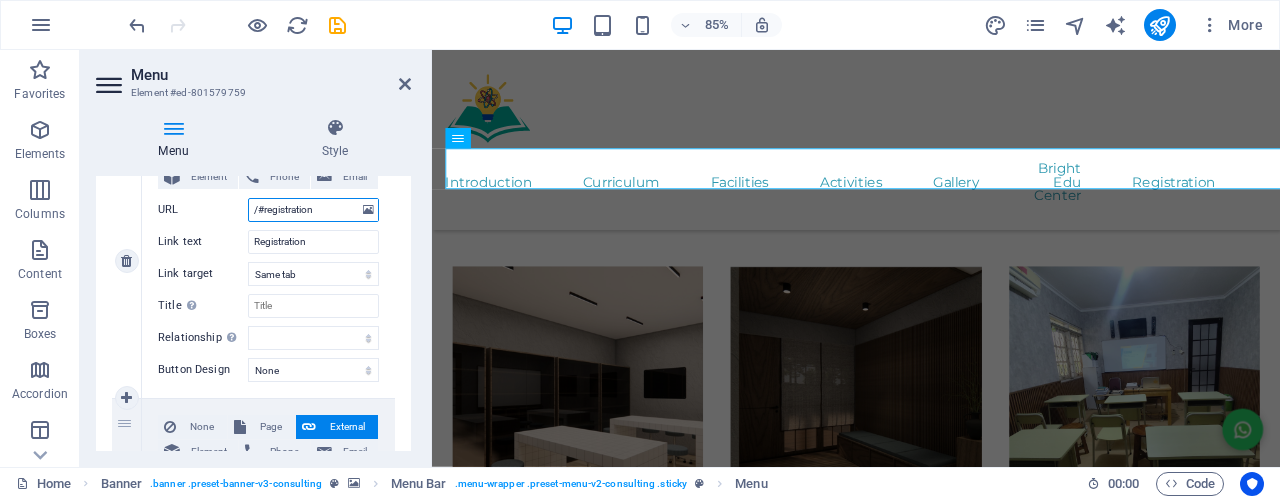 drag, startPoint x: 326, startPoint y: 210, endPoint x: 228, endPoint y: 209, distance: 98.005104 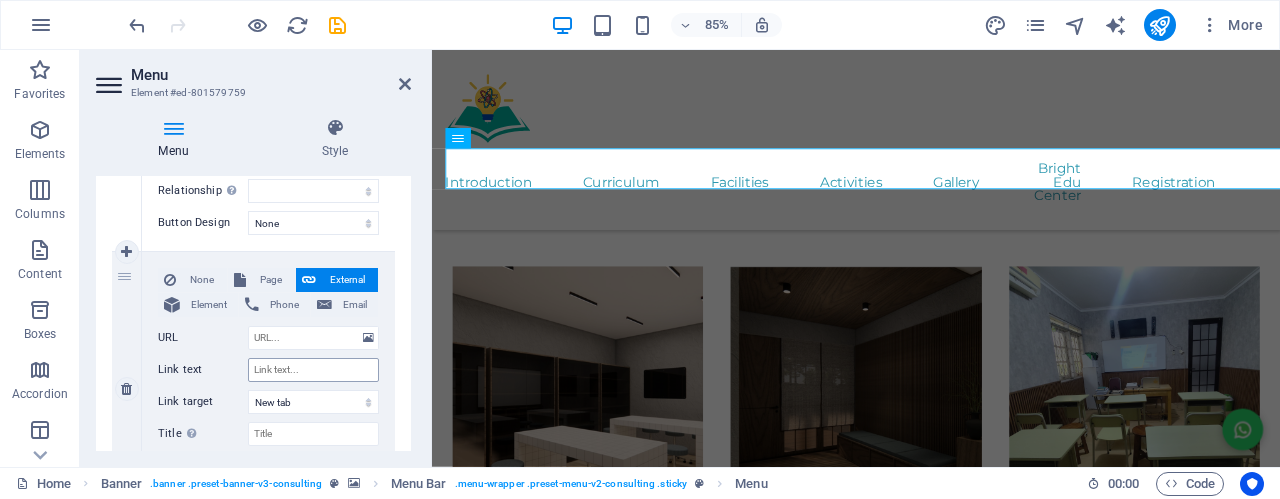 scroll, scrollTop: 2092, scrollLeft: 0, axis: vertical 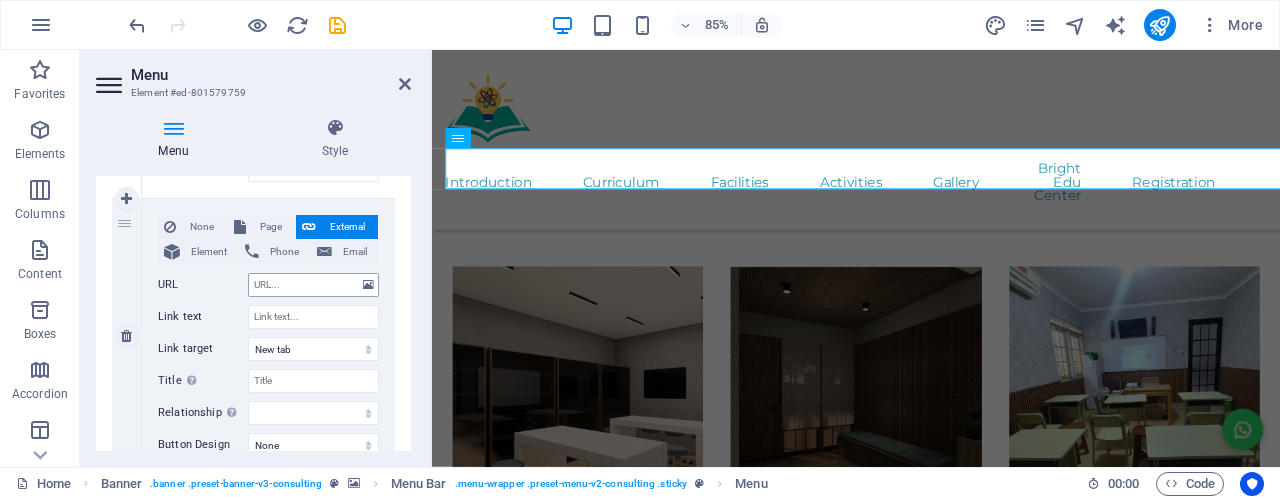 type on "/#registration" 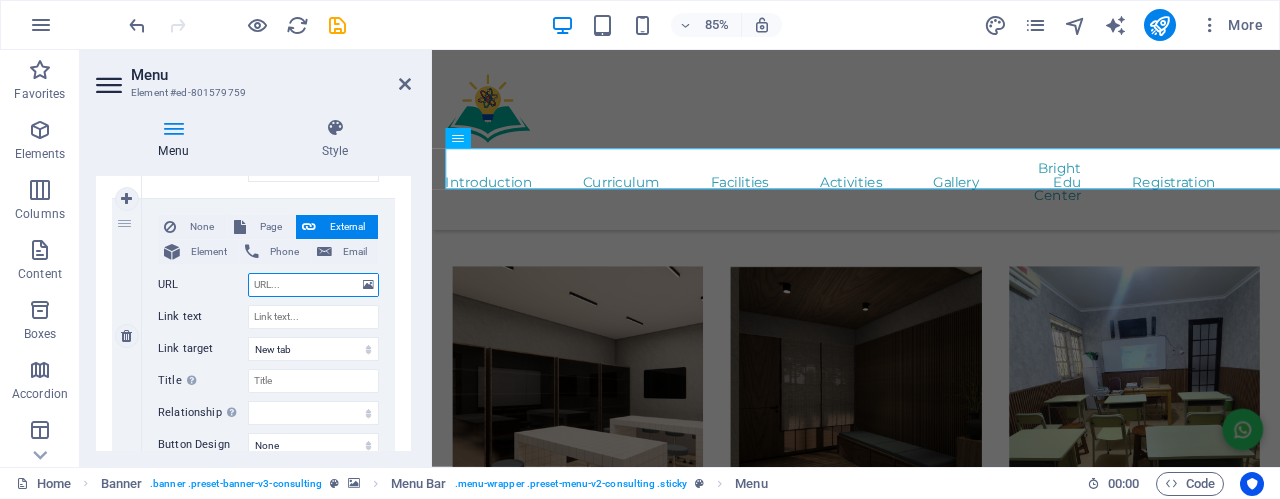 click on "URL" at bounding box center (313, 285) 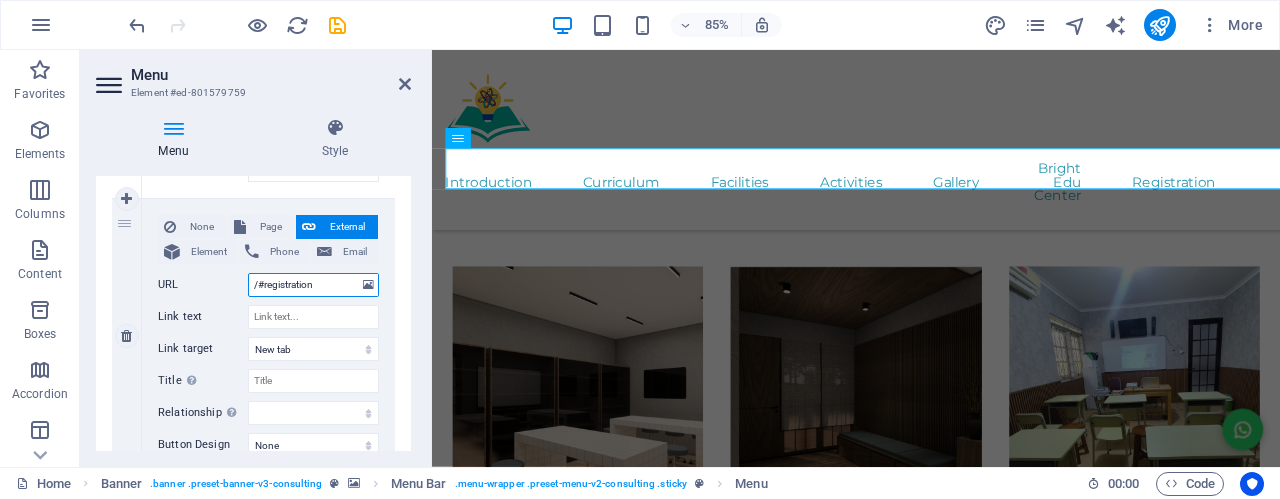 select 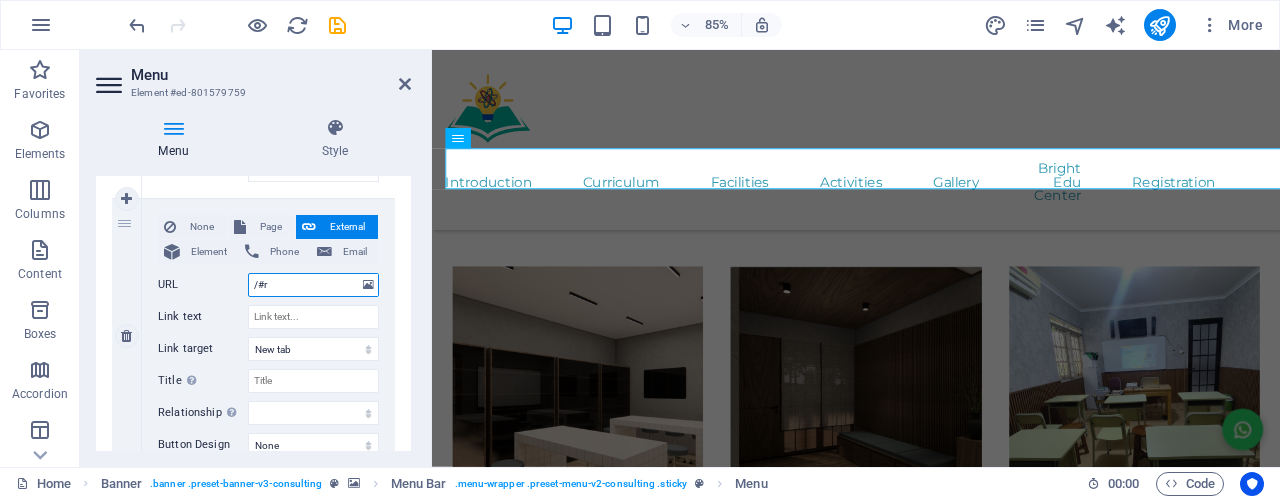 type on "/#" 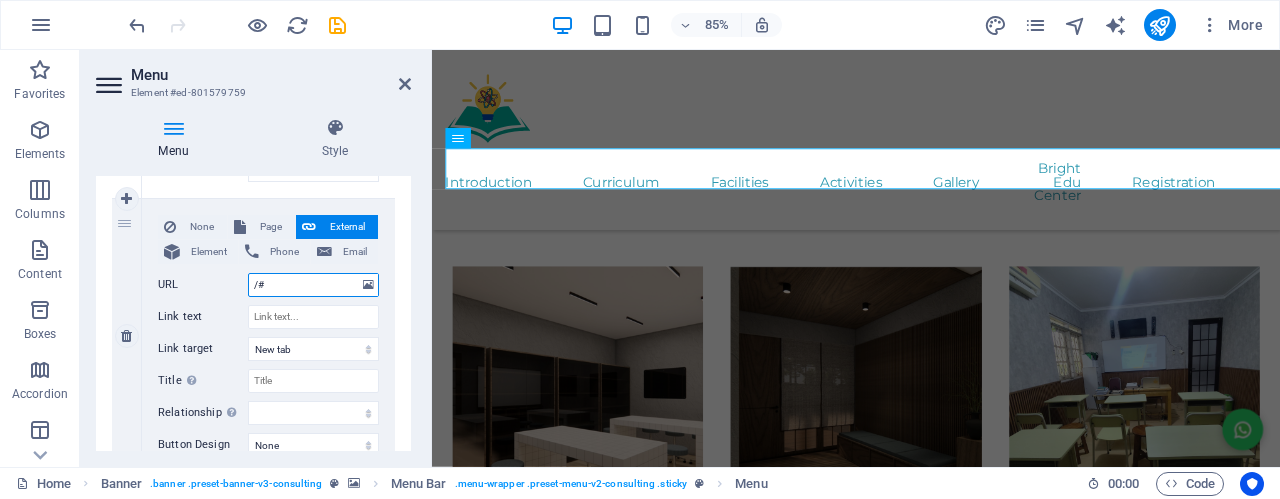 select 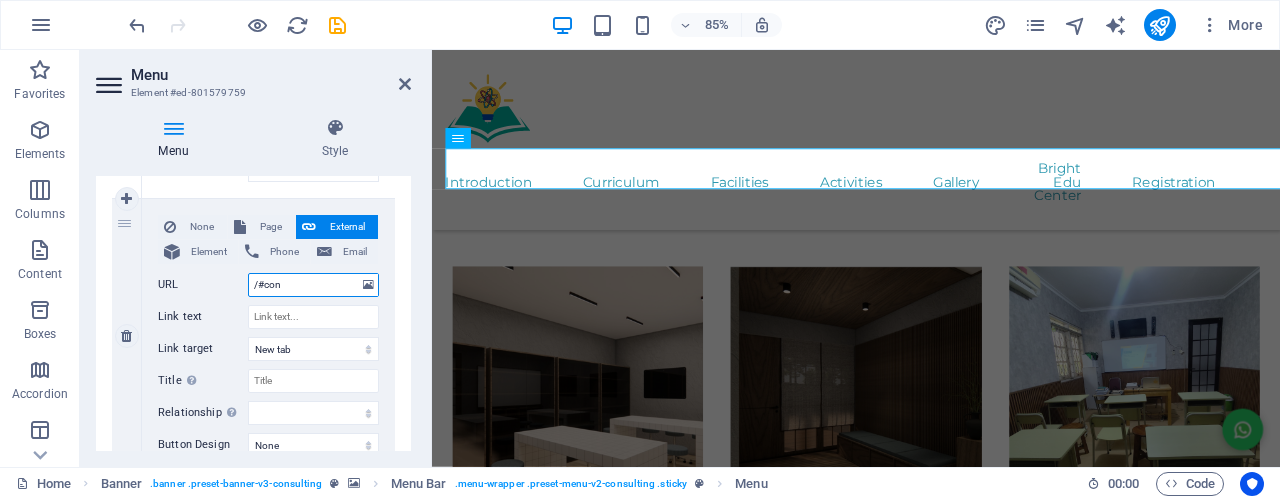 type on "/#cona" 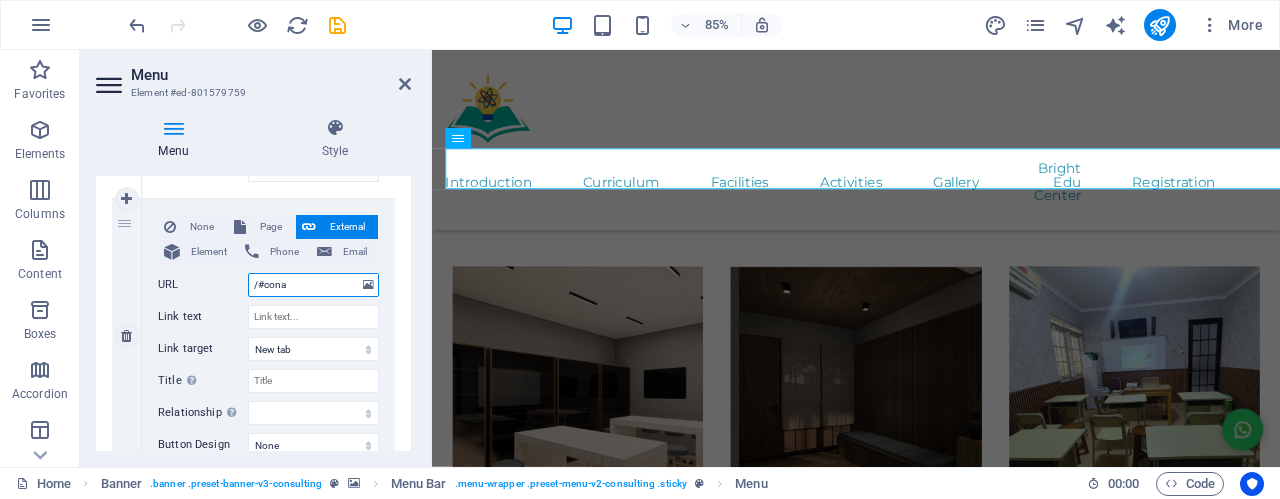 select 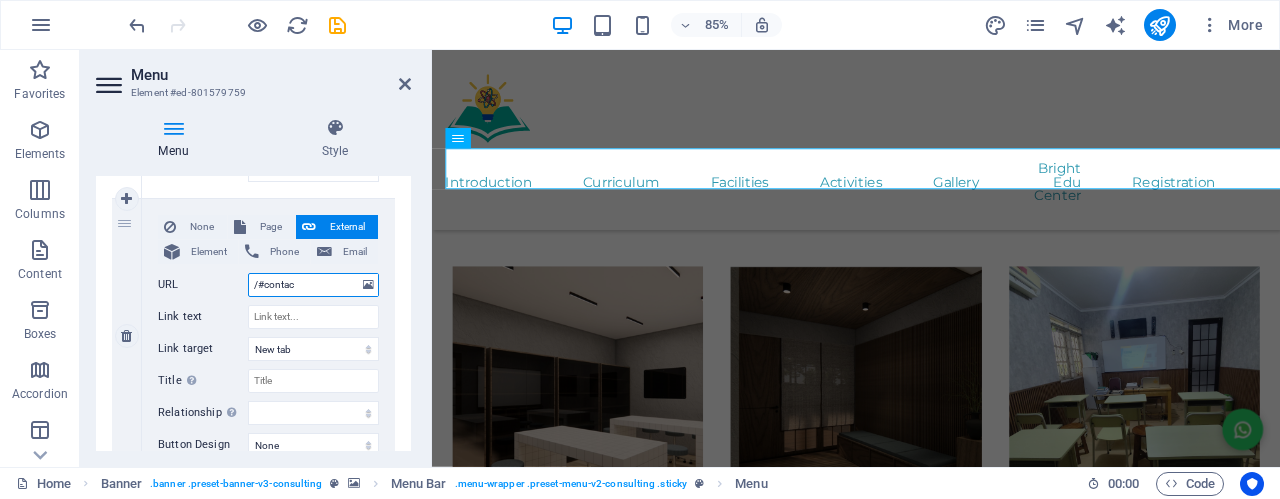 type on "/#contact" 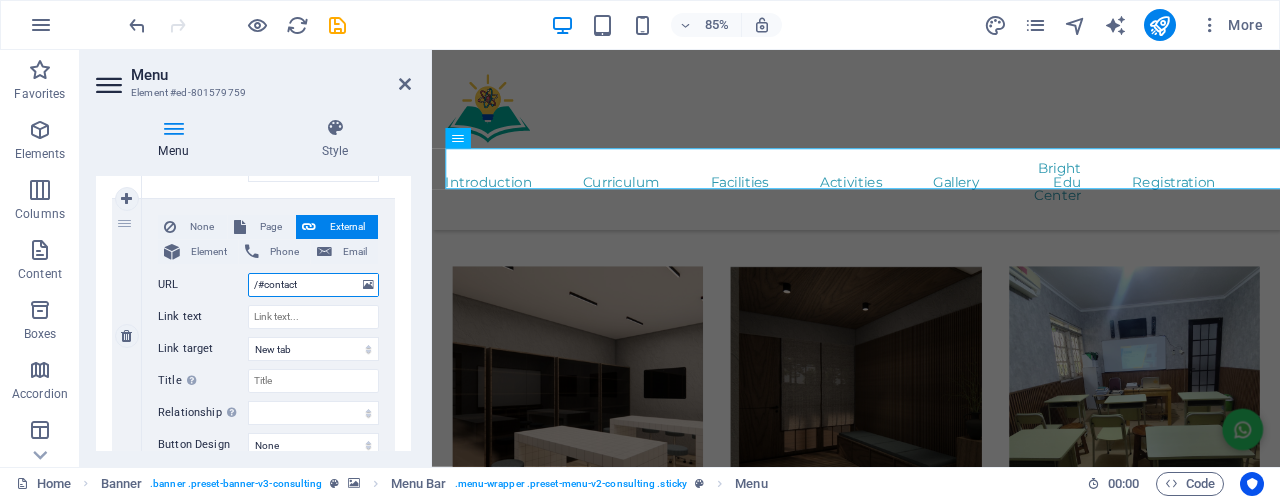 select 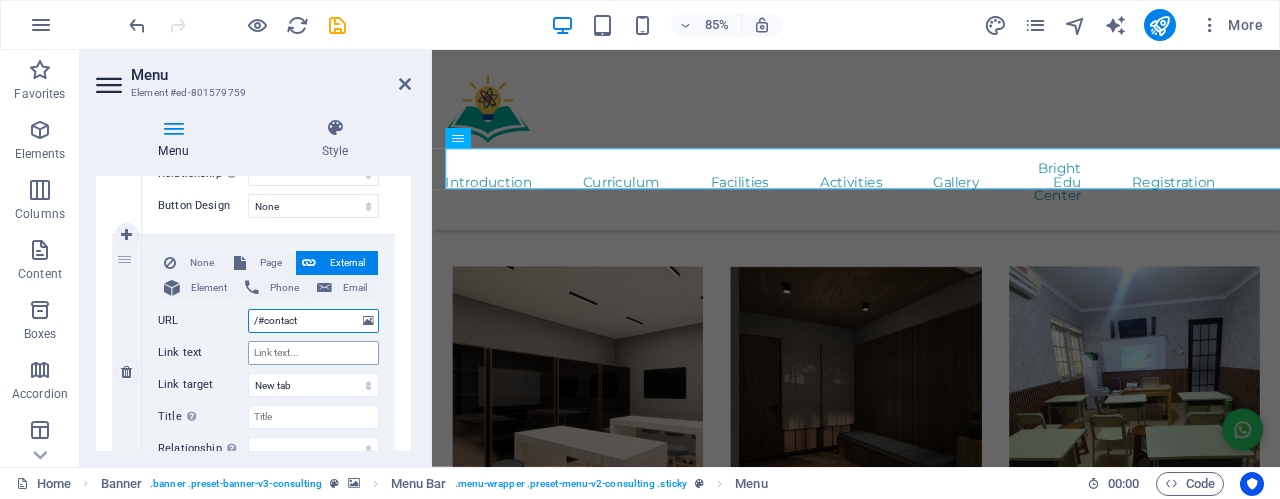 scroll, scrollTop: 2092, scrollLeft: 0, axis: vertical 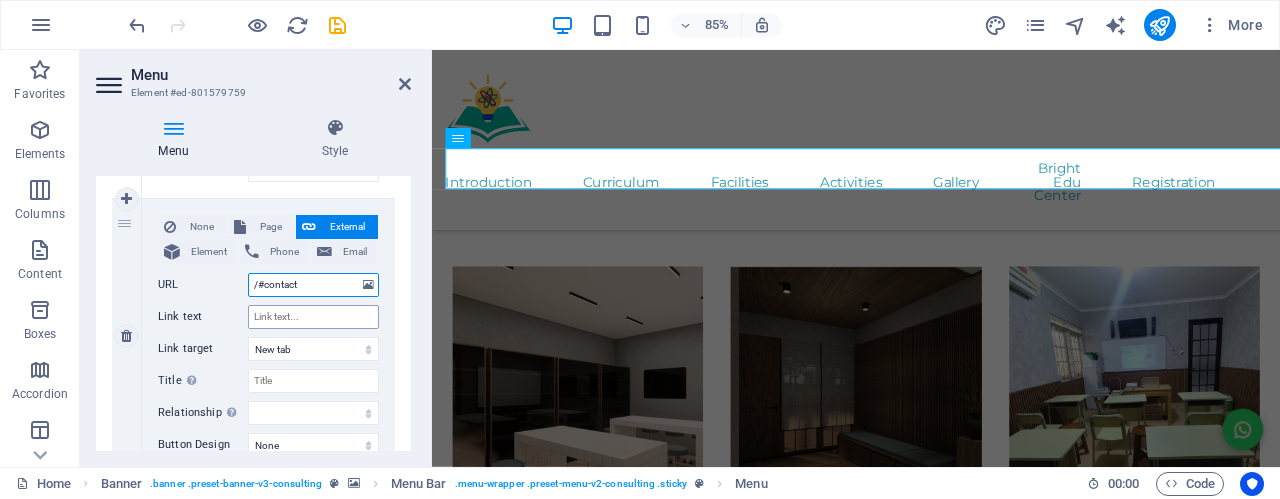 type on "/#contact" 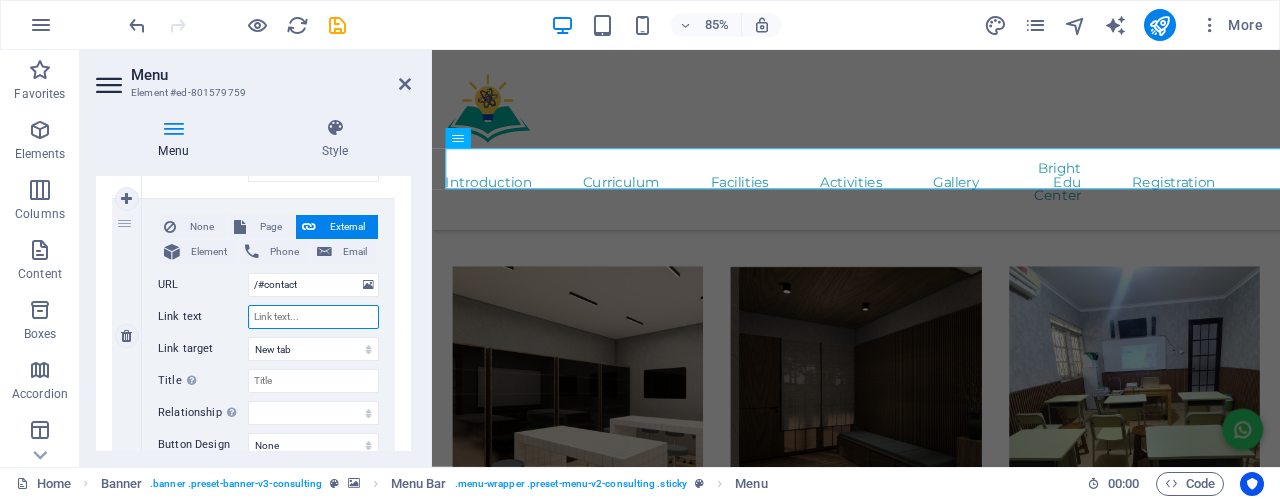 click on "Link text" at bounding box center [313, 317] 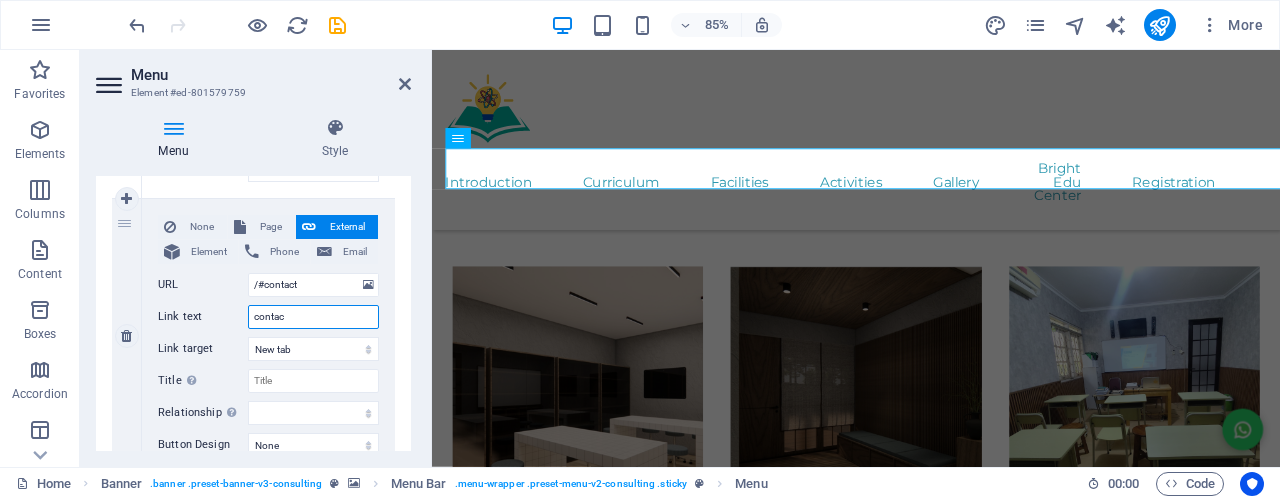 type on "contact" 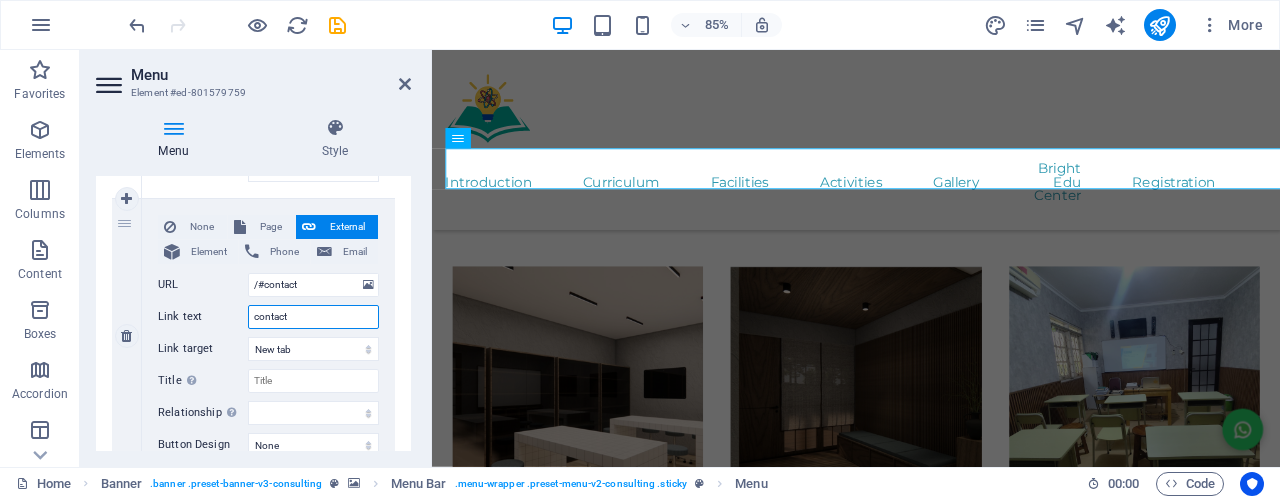 select 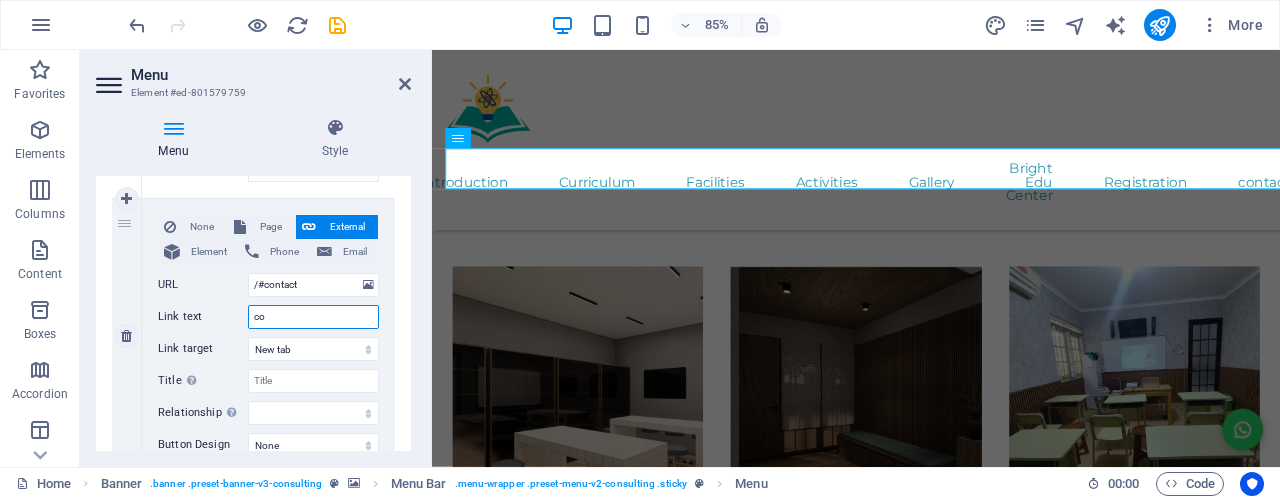 type on "c" 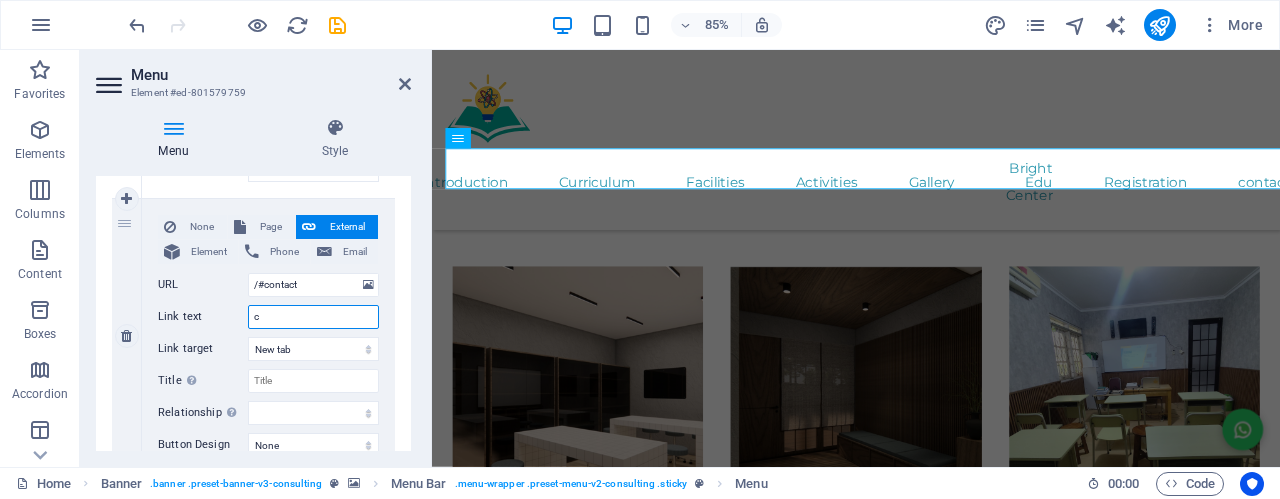 type 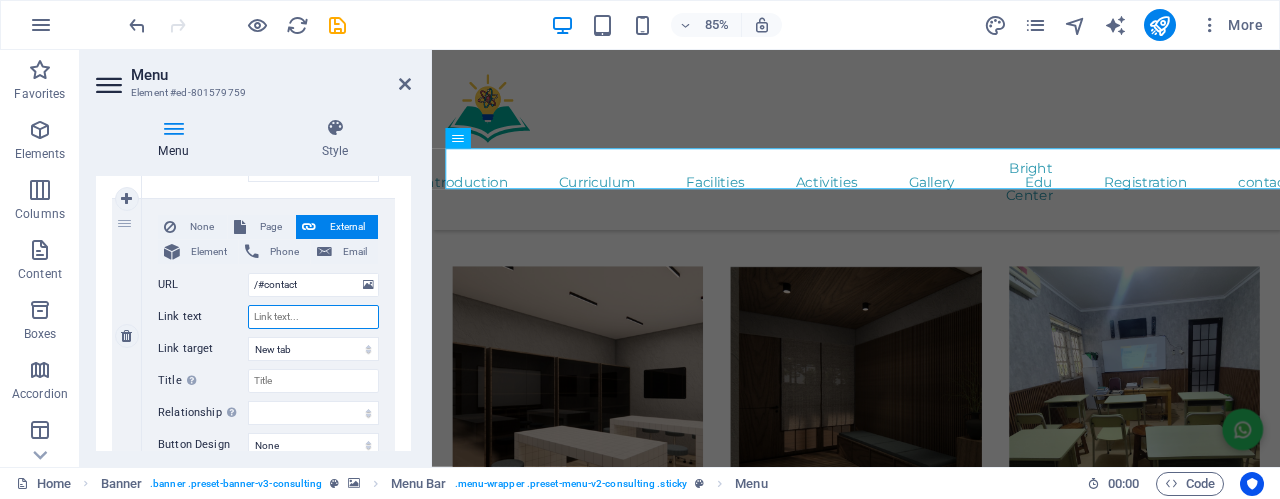select 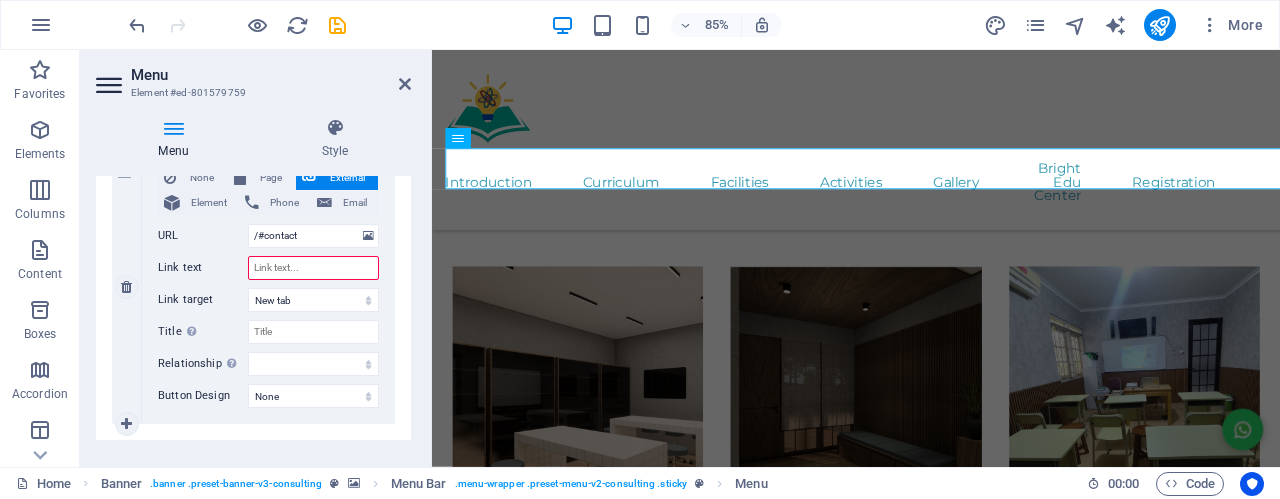 scroll, scrollTop: 2167, scrollLeft: 0, axis: vertical 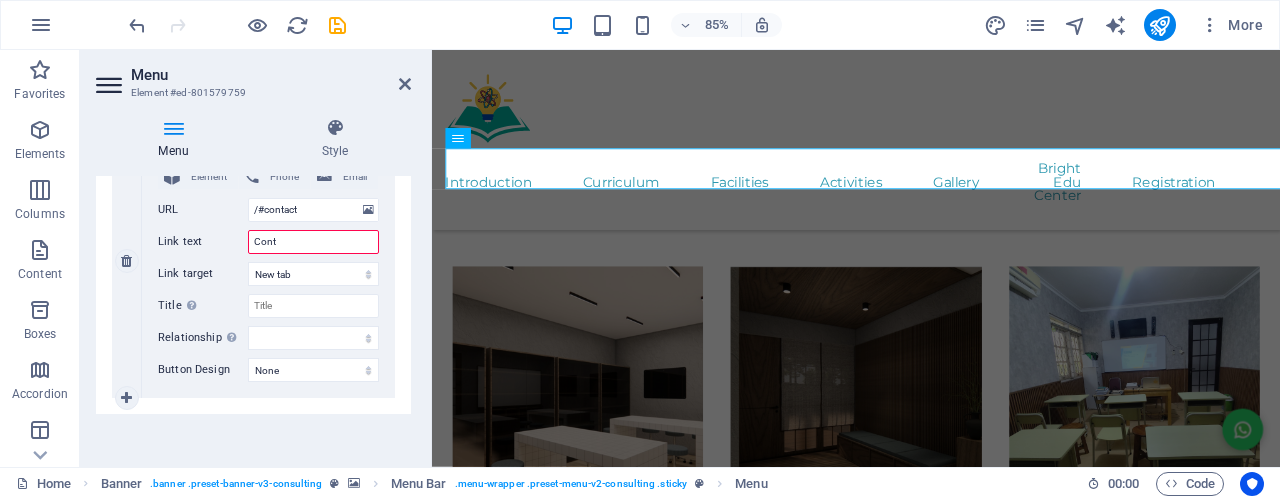 type on "Conta" 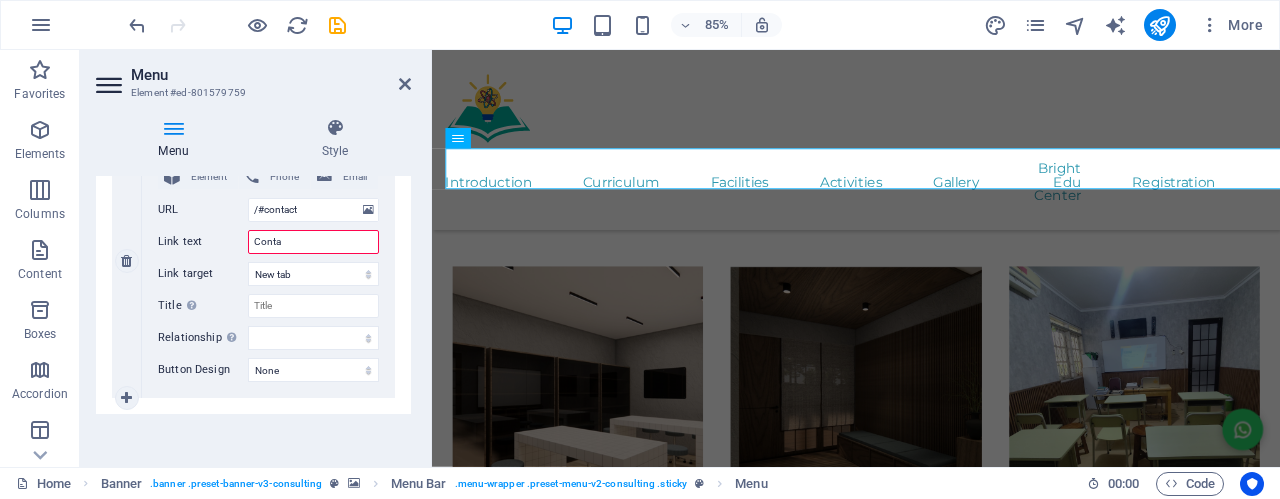 select 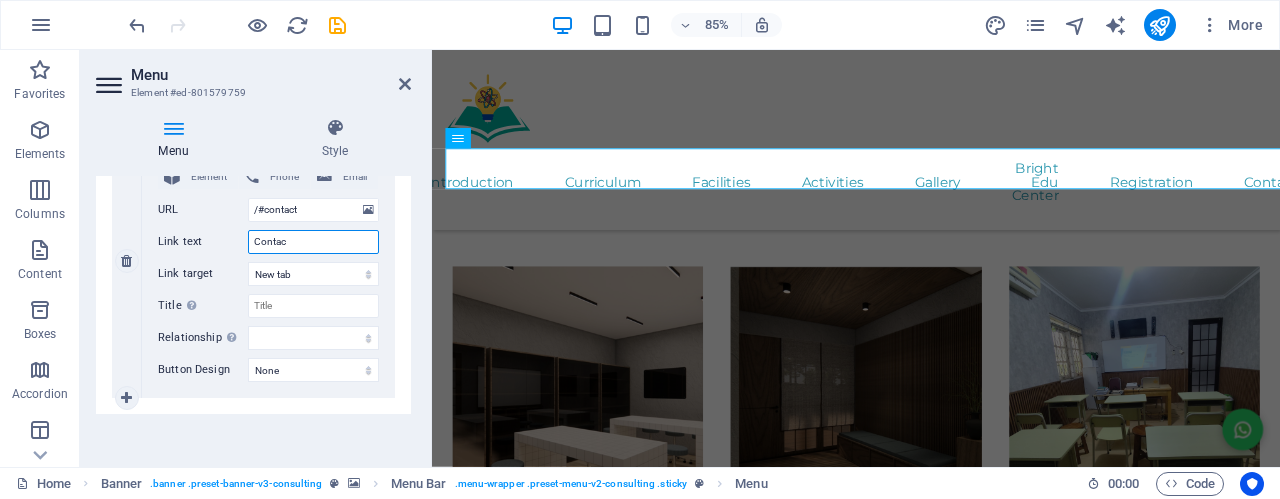 type on "Contact" 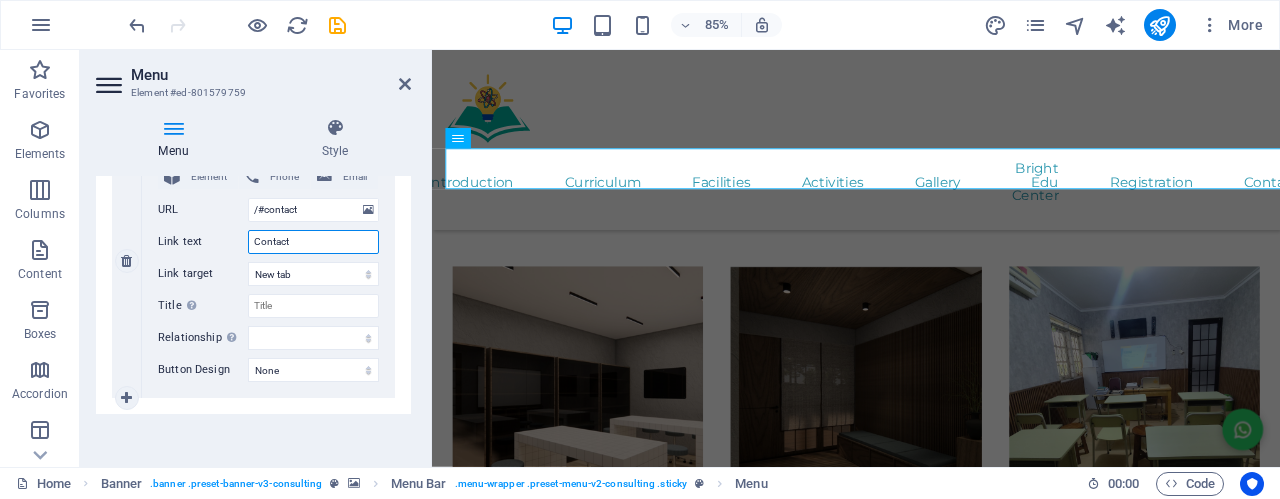 select 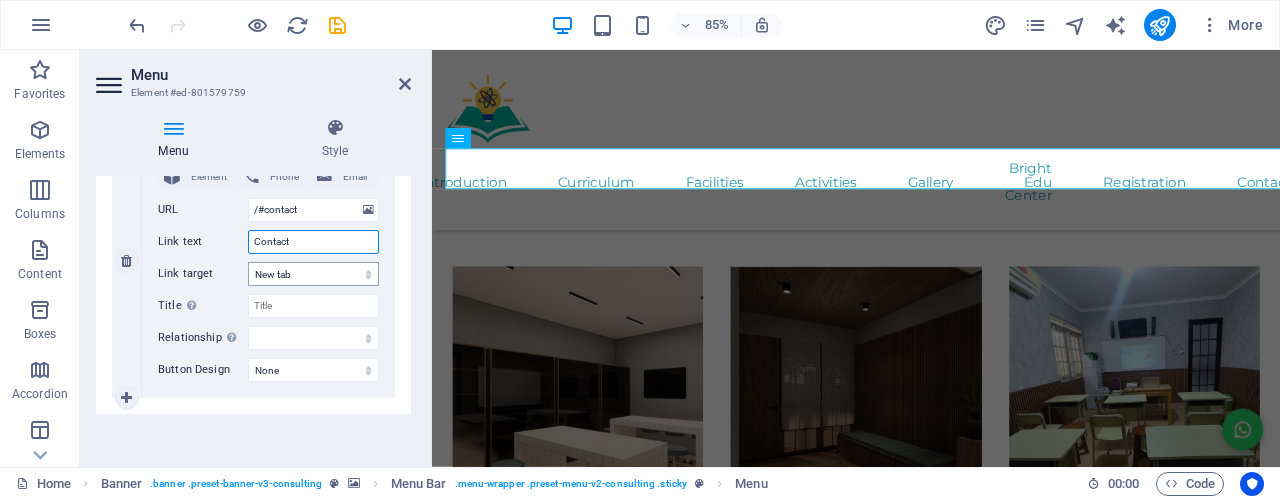 type on "Contact" 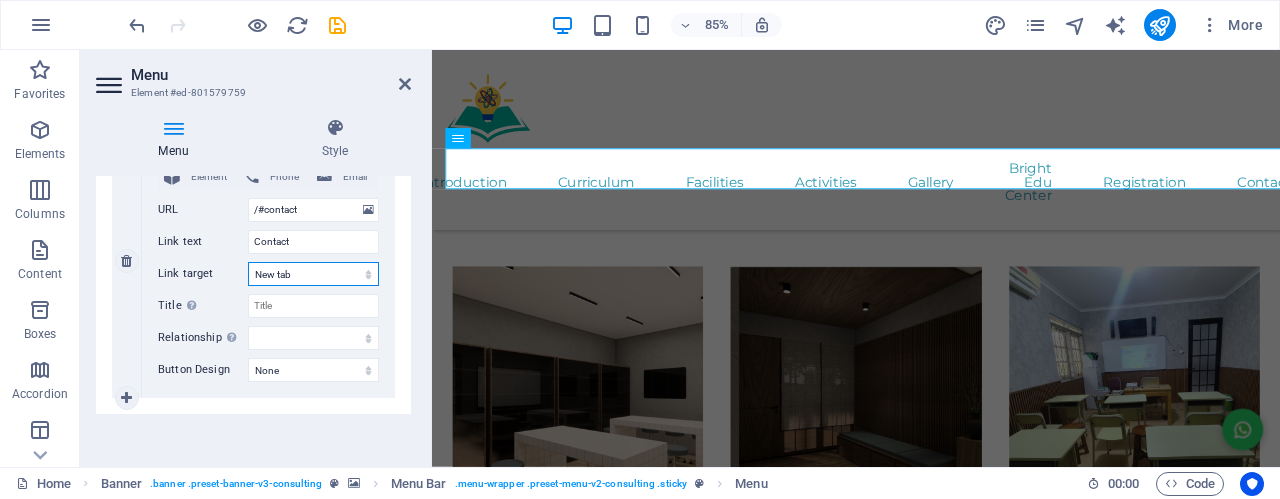 click on "New tab Same tab Overlay" at bounding box center [313, 274] 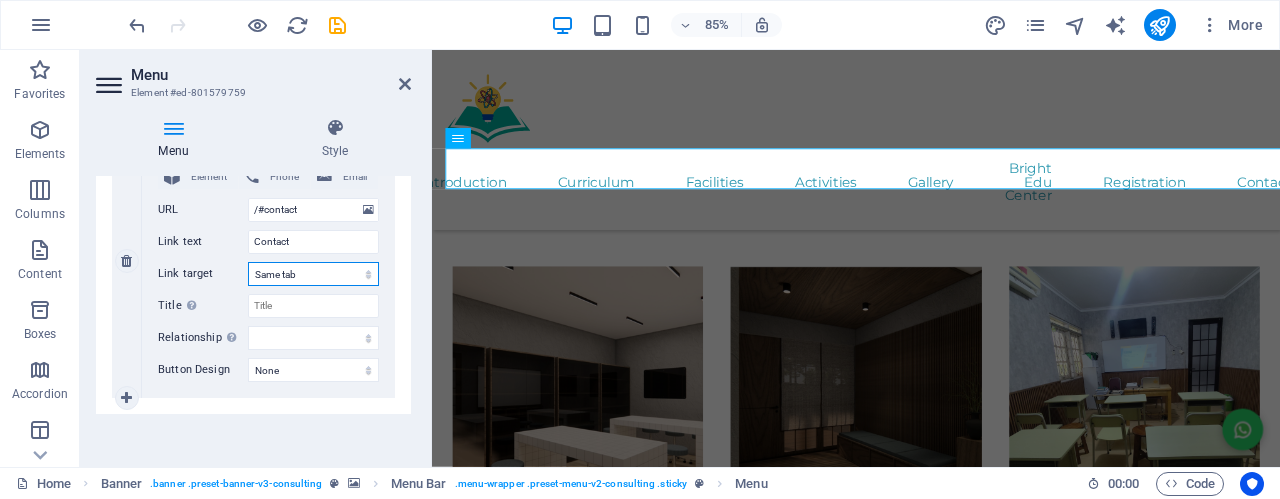 click on "New tab Same tab Overlay" at bounding box center [313, 274] 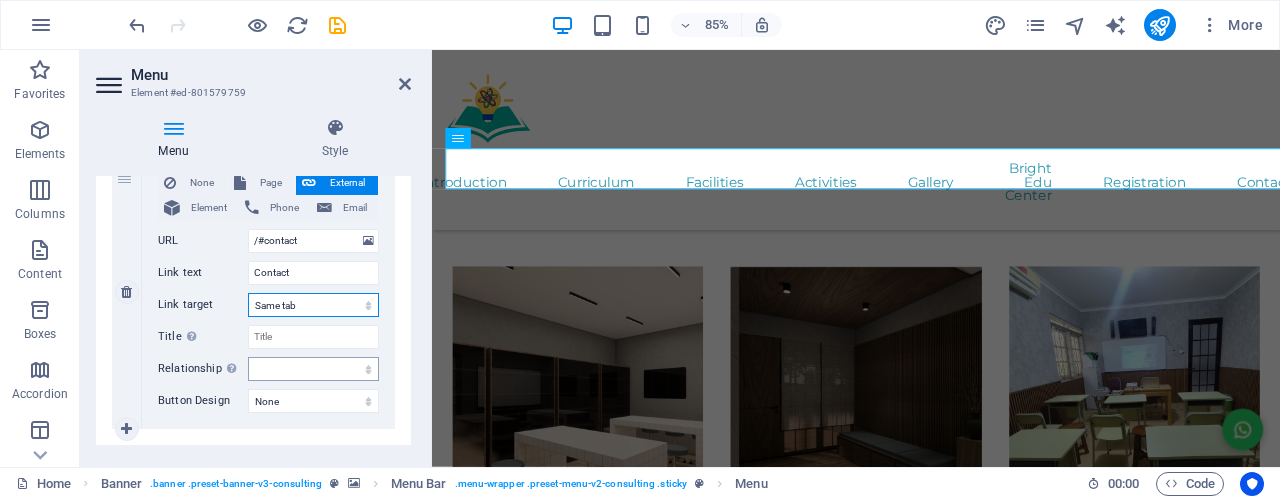 scroll, scrollTop: 2167, scrollLeft: 0, axis: vertical 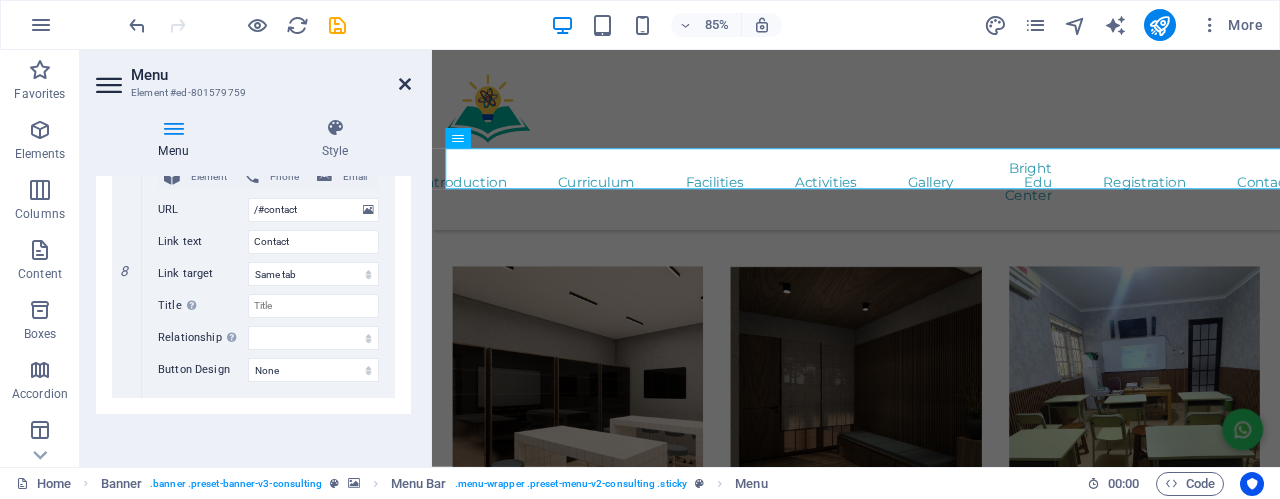 click at bounding box center [405, 84] 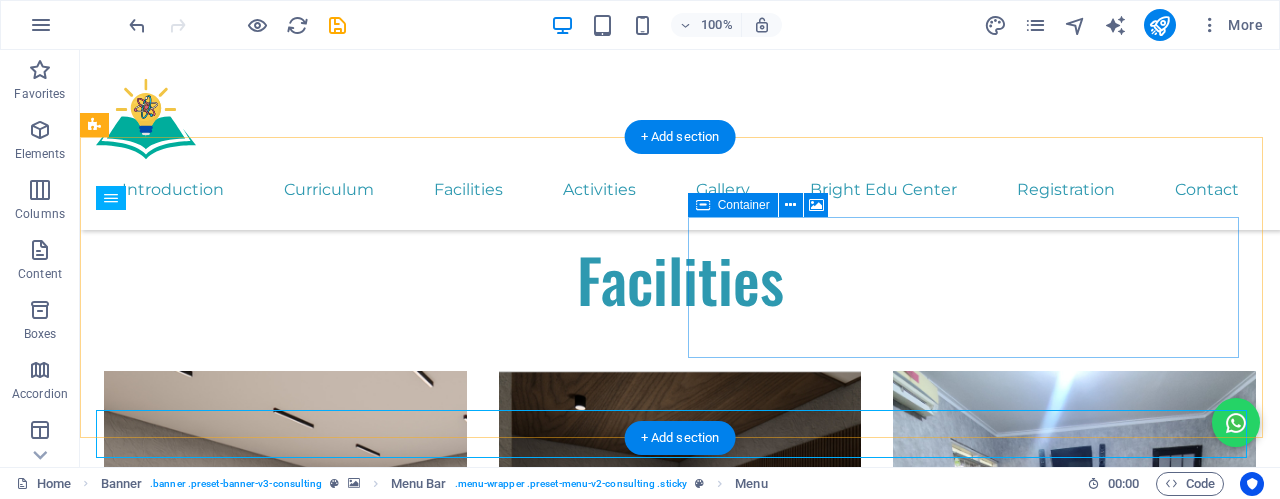 scroll, scrollTop: 8656, scrollLeft: 0, axis: vertical 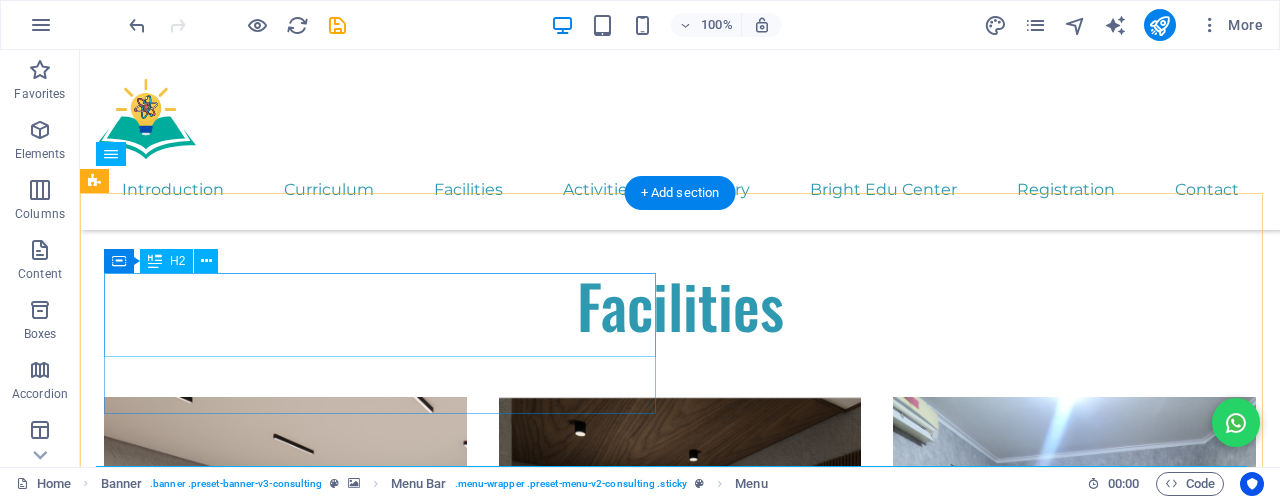 click on "Registration Flow" at bounding box center (680, 6023) 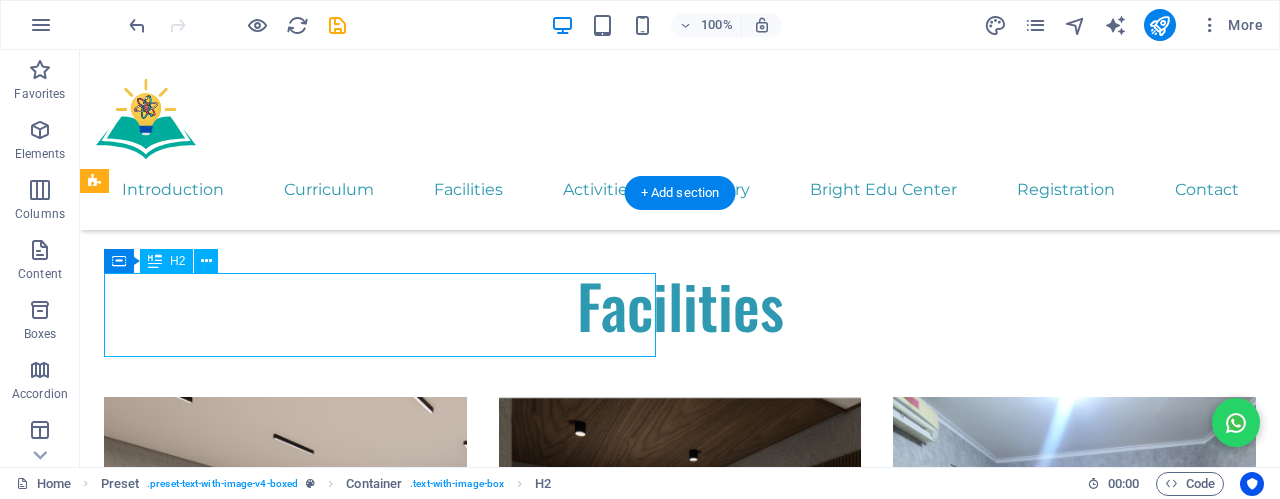 click on "Registration Flow" at bounding box center (680, 6023) 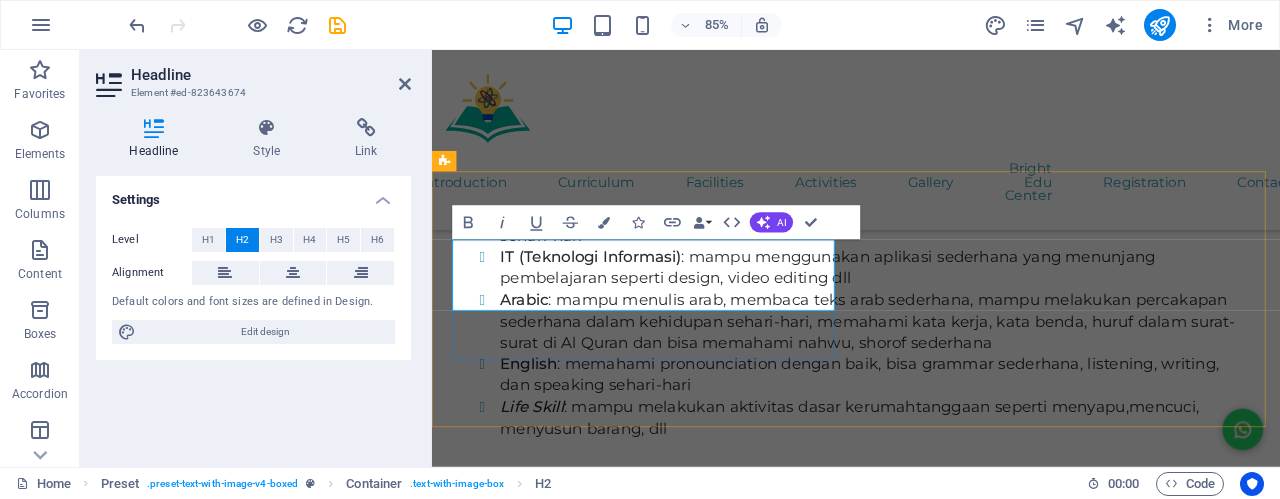 scroll, scrollTop: 8870, scrollLeft: 0, axis: vertical 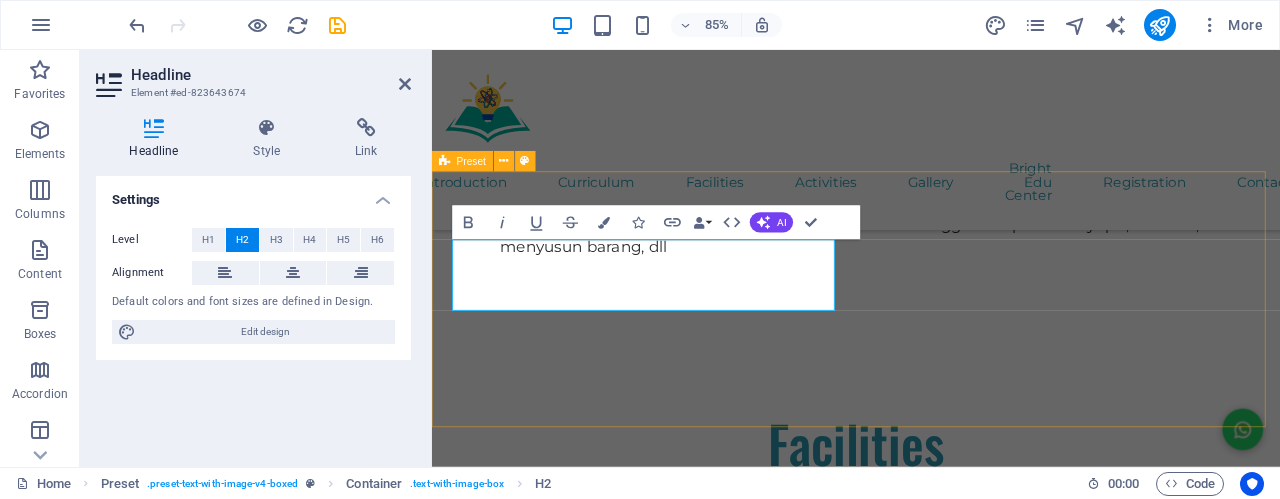 click on "Registration Flow Drop content here or  Add elements  Paste clipboard" at bounding box center [931, 6306] 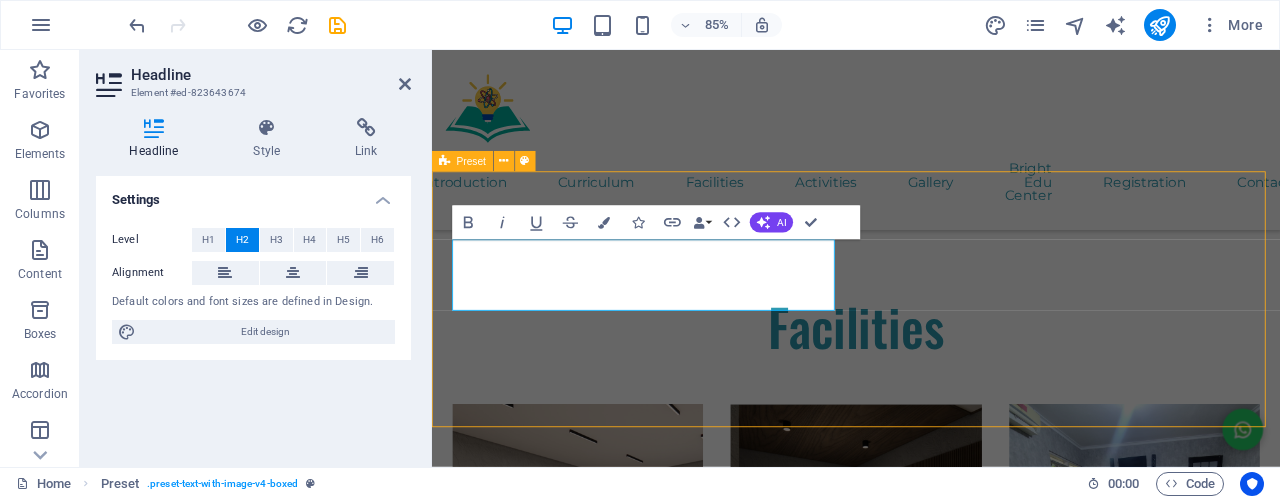 scroll, scrollTop: 8657, scrollLeft: 0, axis: vertical 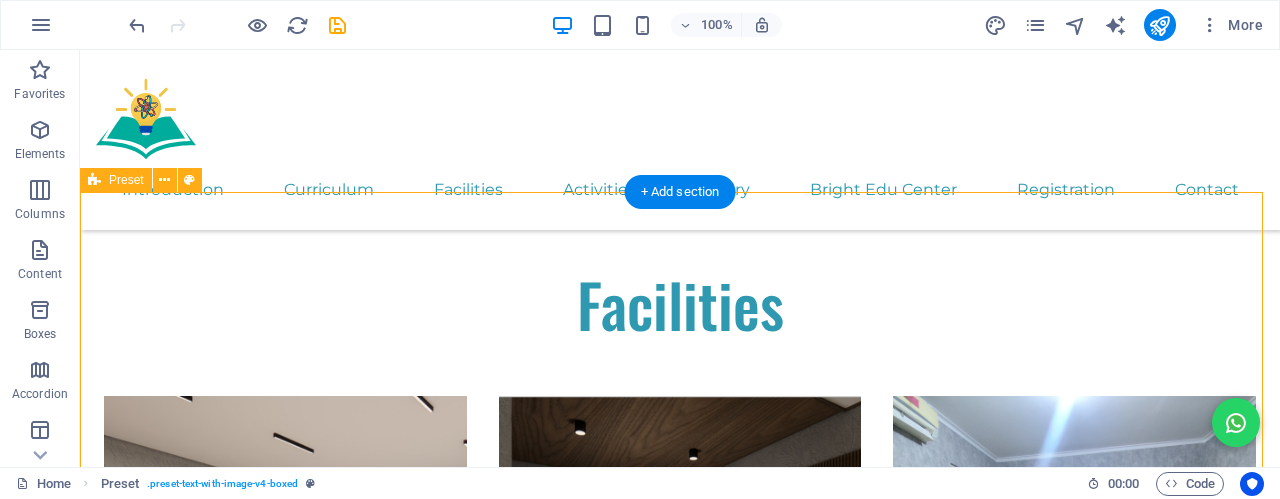 click on "Registration Flow Drop content here or  Add elements  Paste clipboard" at bounding box center (680, 6171) 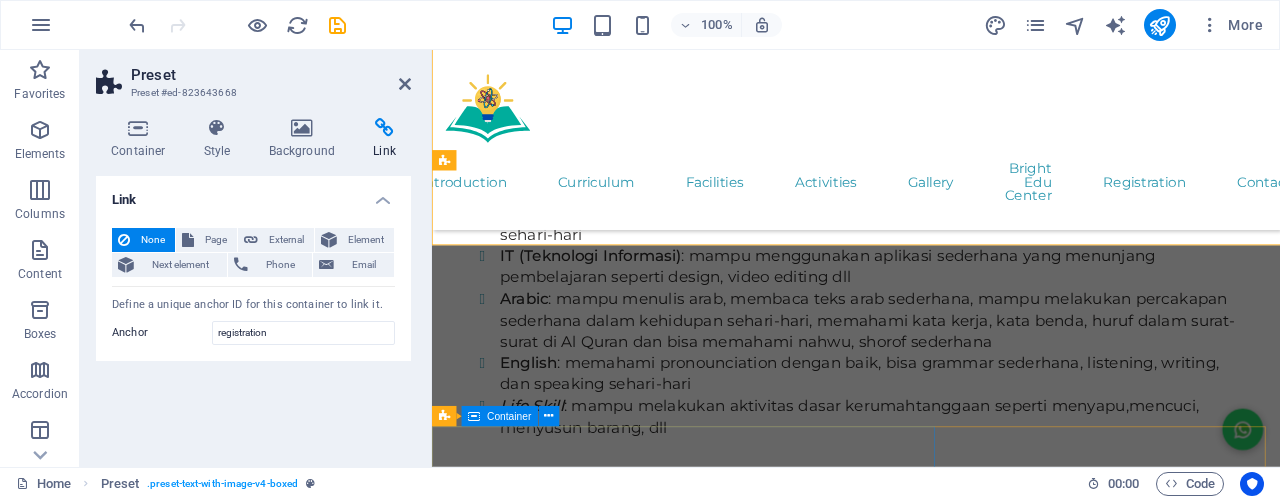 scroll, scrollTop: 8871, scrollLeft: 0, axis: vertical 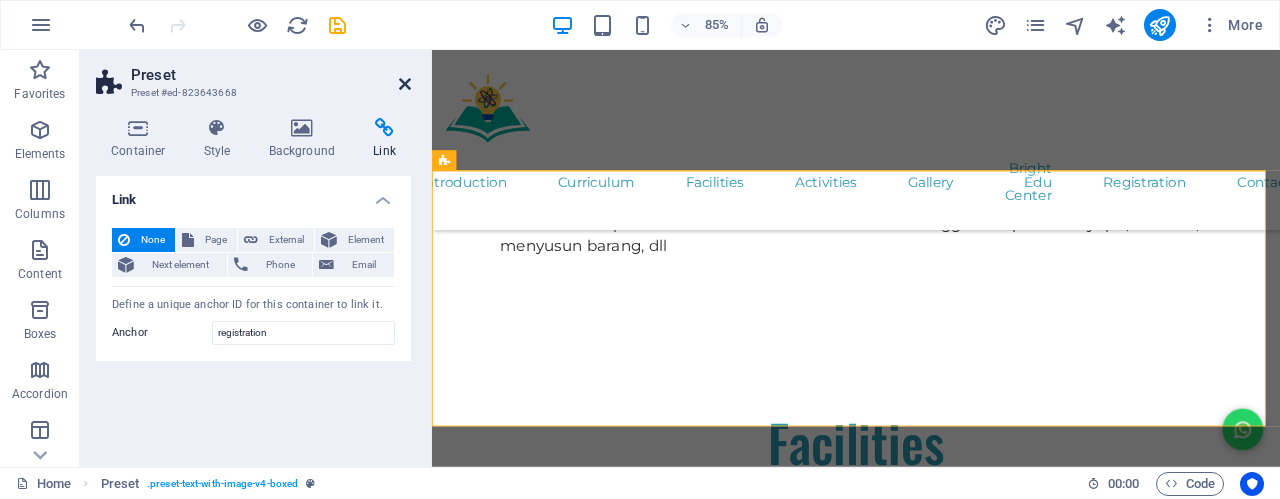 click on "Preset Preset #ed-823643668" at bounding box center (253, 76) 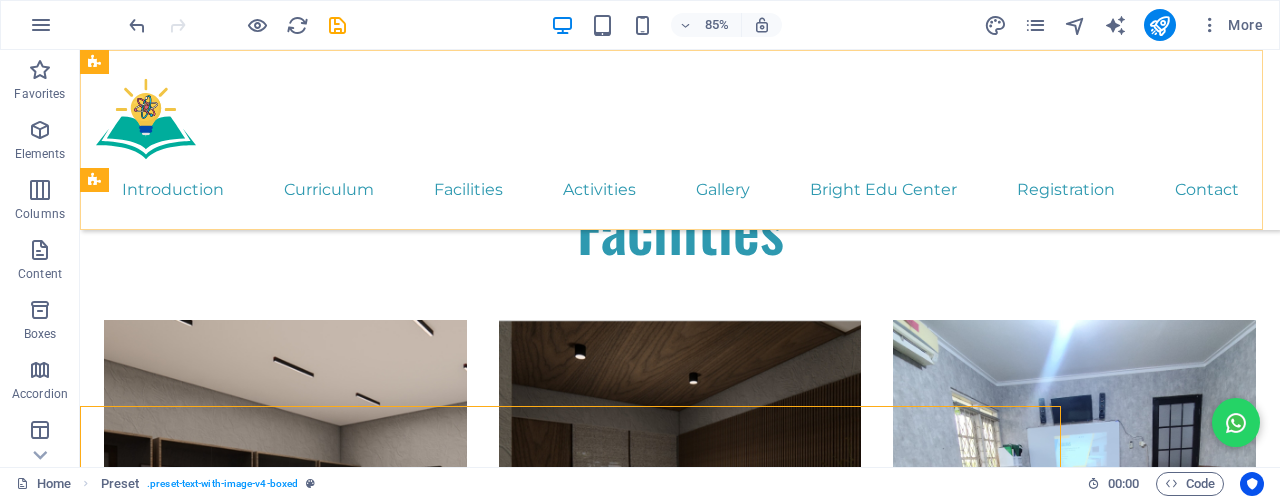 scroll, scrollTop: 8657, scrollLeft: 0, axis: vertical 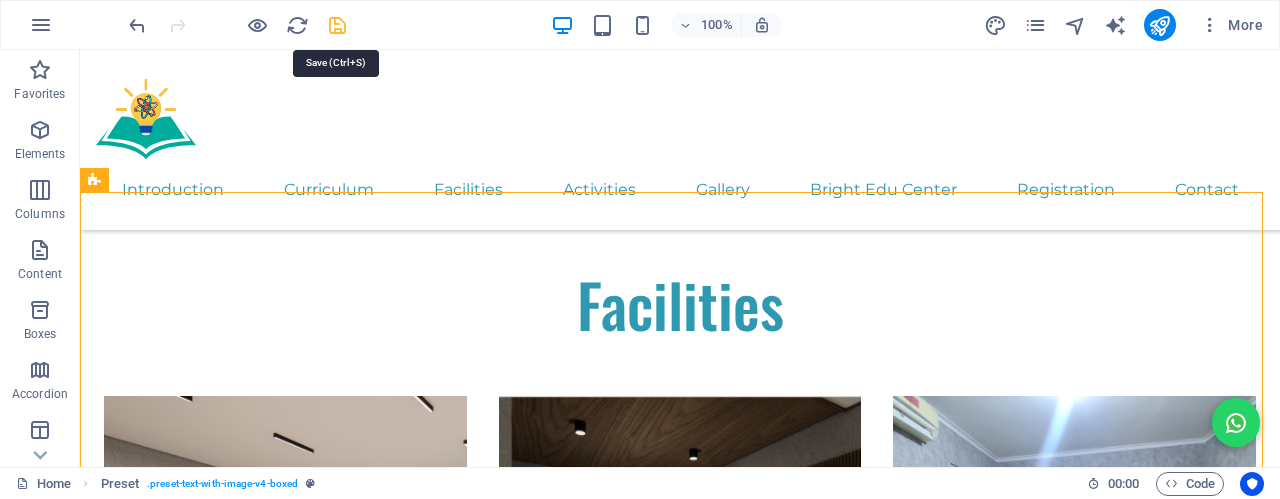 click at bounding box center [337, 25] 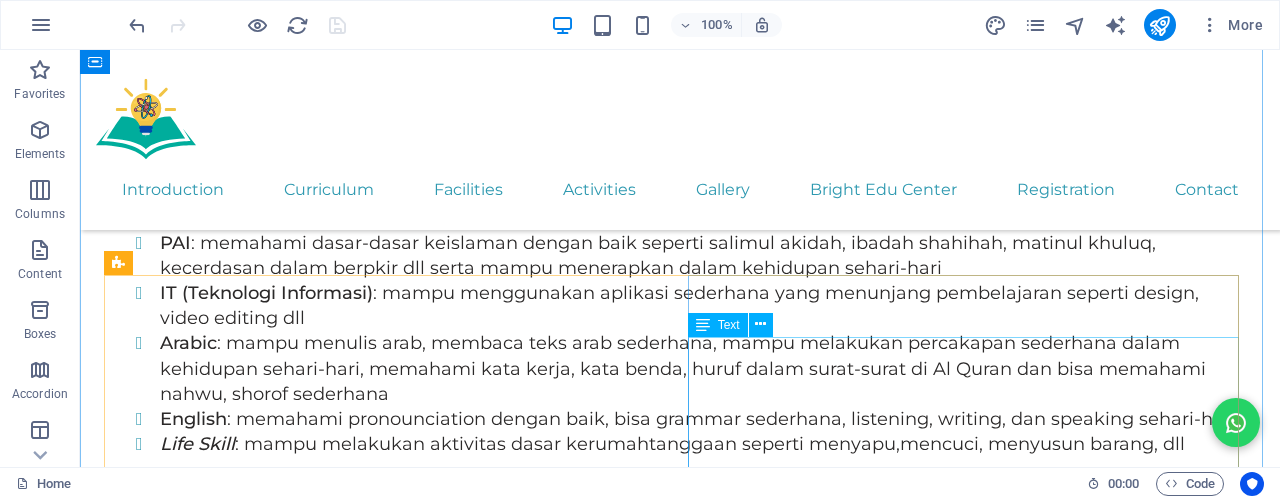 scroll, scrollTop: 8256, scrollLeft: 0, axis: vertical 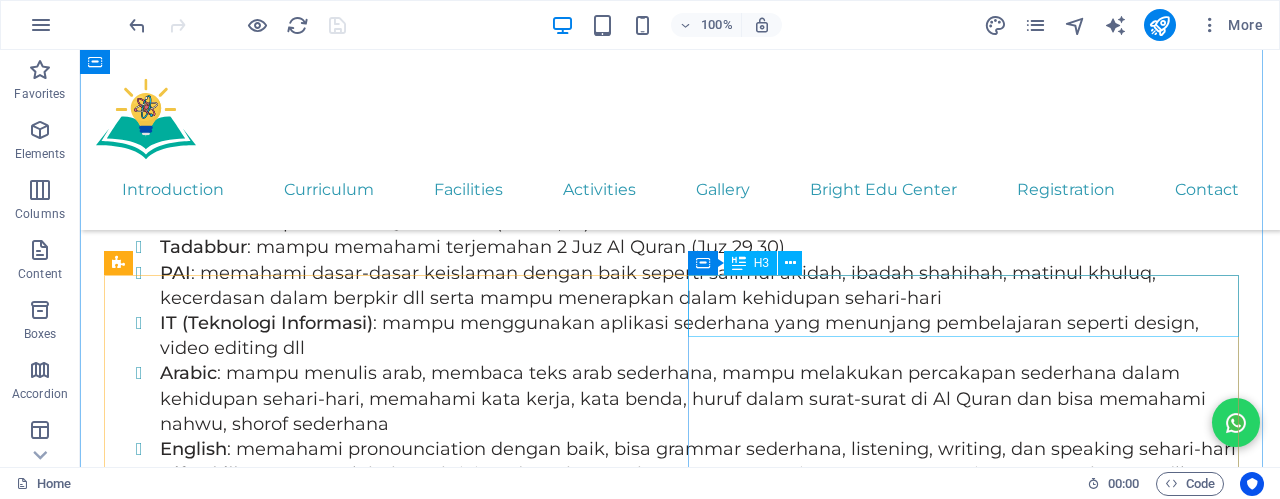 click on "BRIGHT ACAREMIC LEARNING" at bounding box center (680, 5618) 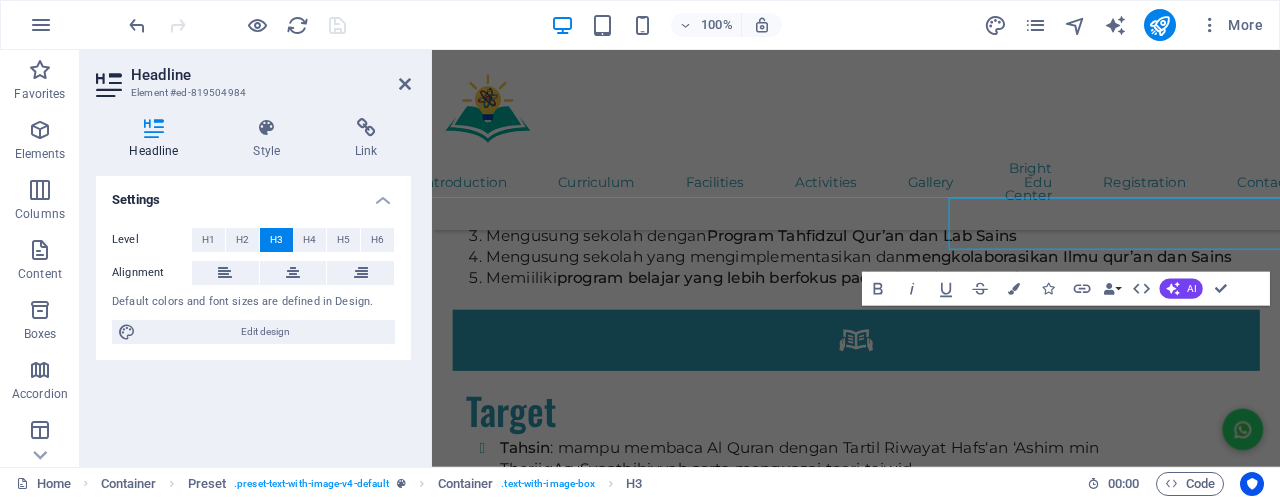 scroll, scrollTop: 8308, scrollLeft: 0, axis: vertical 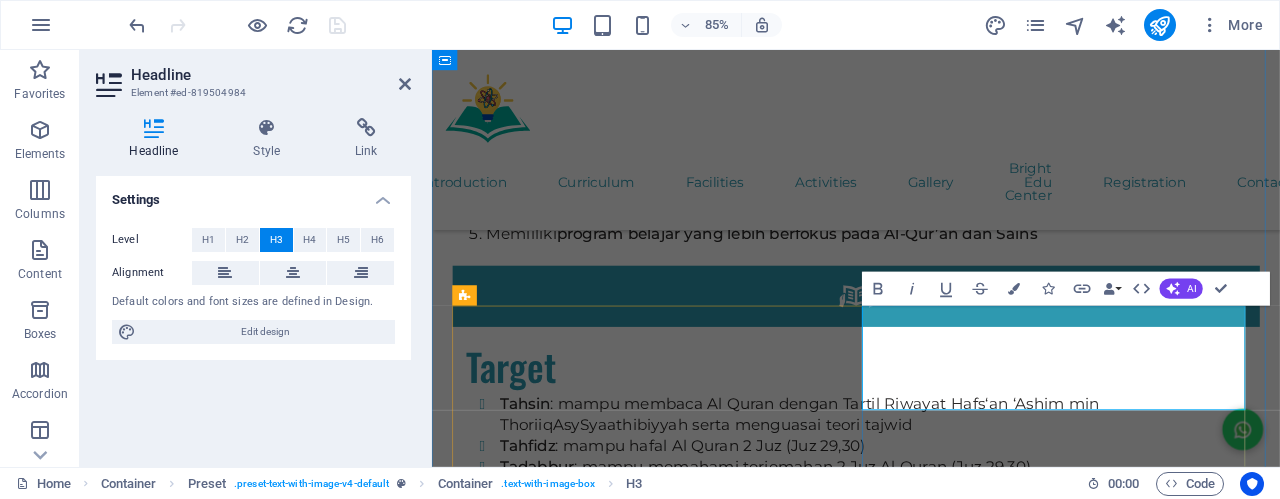 click on "BRIGHT ACAREMIC LEARNING" at bounding box center (931, 5827) 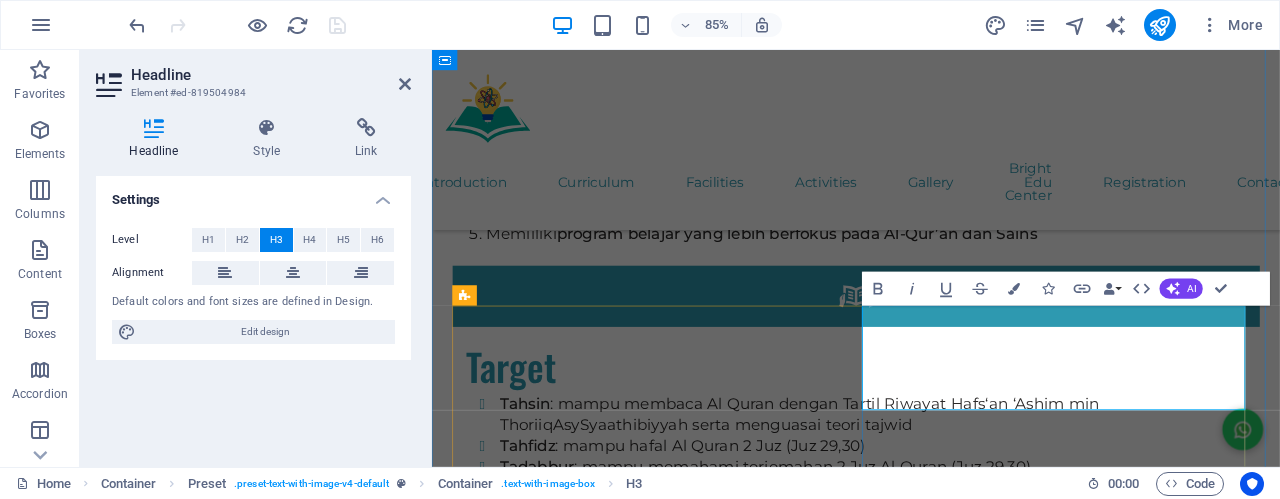 type 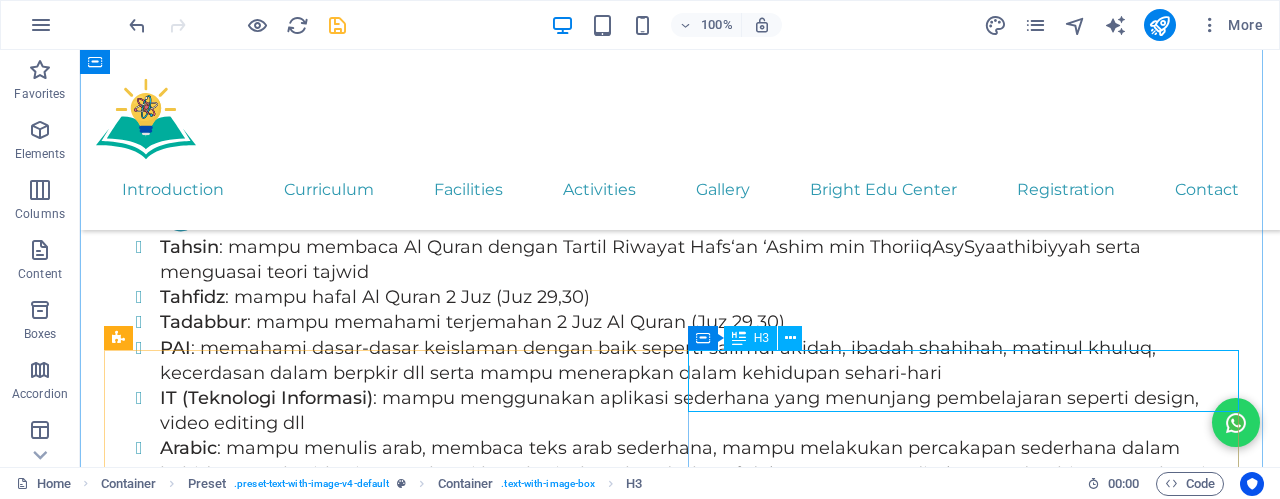 scroll, scrollTop: 8281, scrollLeft: 0, axis: vertical 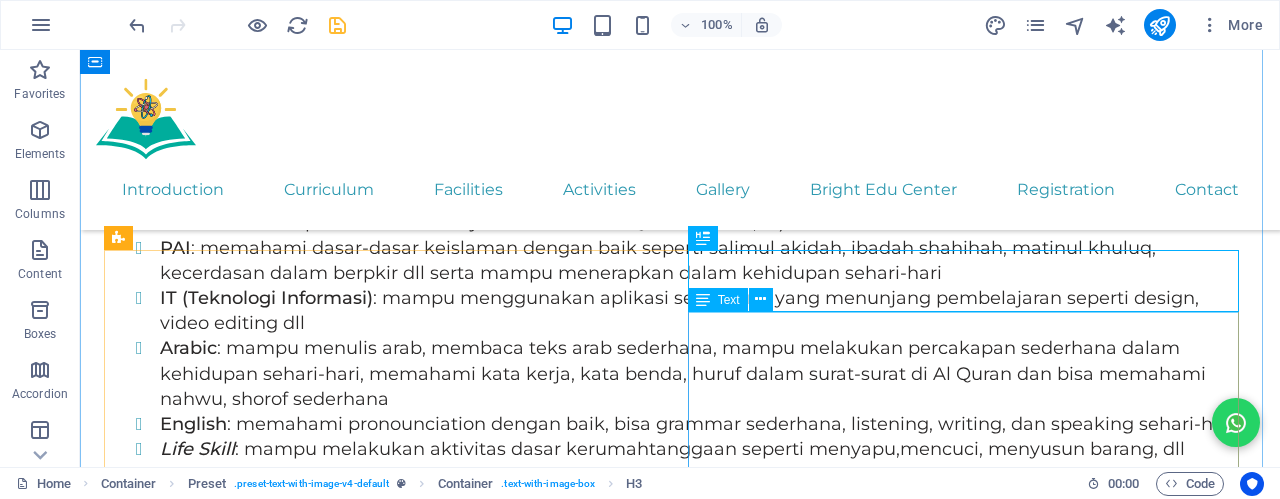 click on "Menyelenggarakan Bimbingan Privat Individu/Grup : Baca Tulis Menghitung - Calistung (TK) Matematika/Bahasa Inggris/Umum (SD) Matematika-IPA(SMP) Matematika-Fisika-Kimia (SMA)  Jadwal Belajar Sesuai kesepakatan antara pengajar dan siswa" at bounding box center (680, 5712) 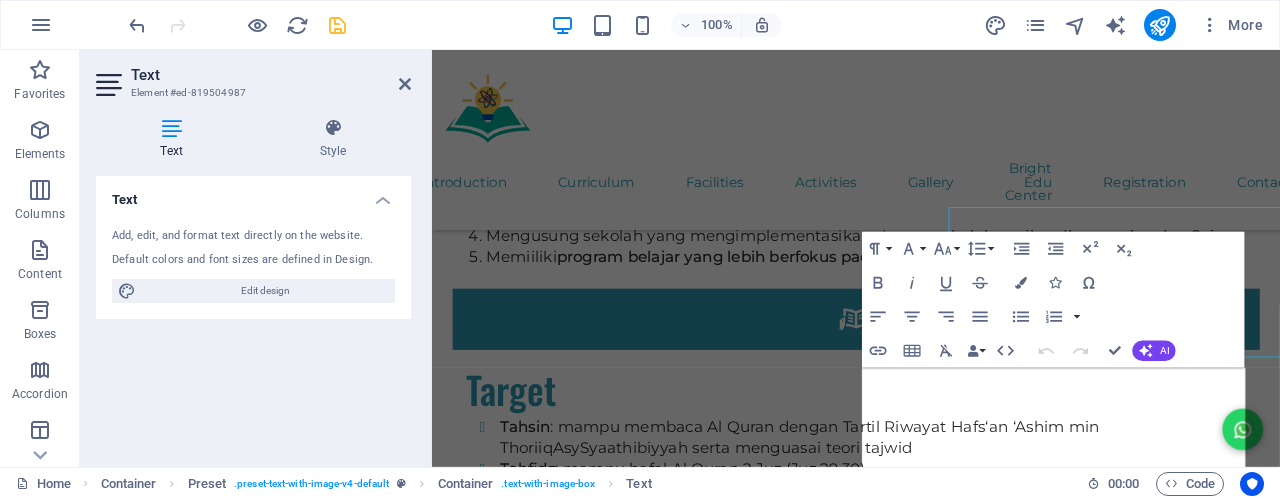 scroll, scrollTop: 8358, scrollLeft: 0, axis: vertical 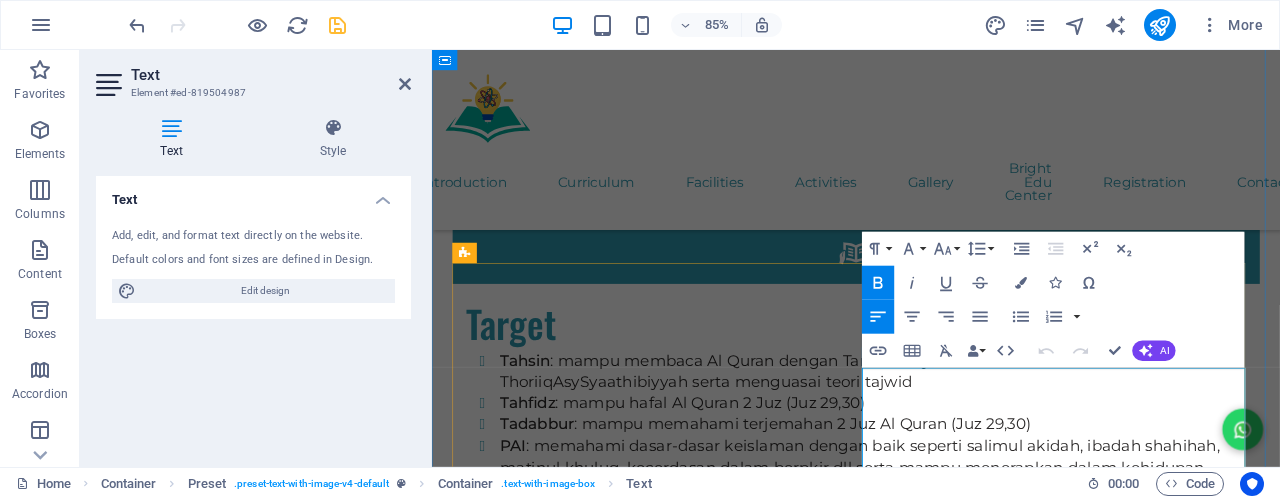 click on "Menyelenggarakan Bimbingan Privat Individu/Grup :" at bounding box center [703, 5820] 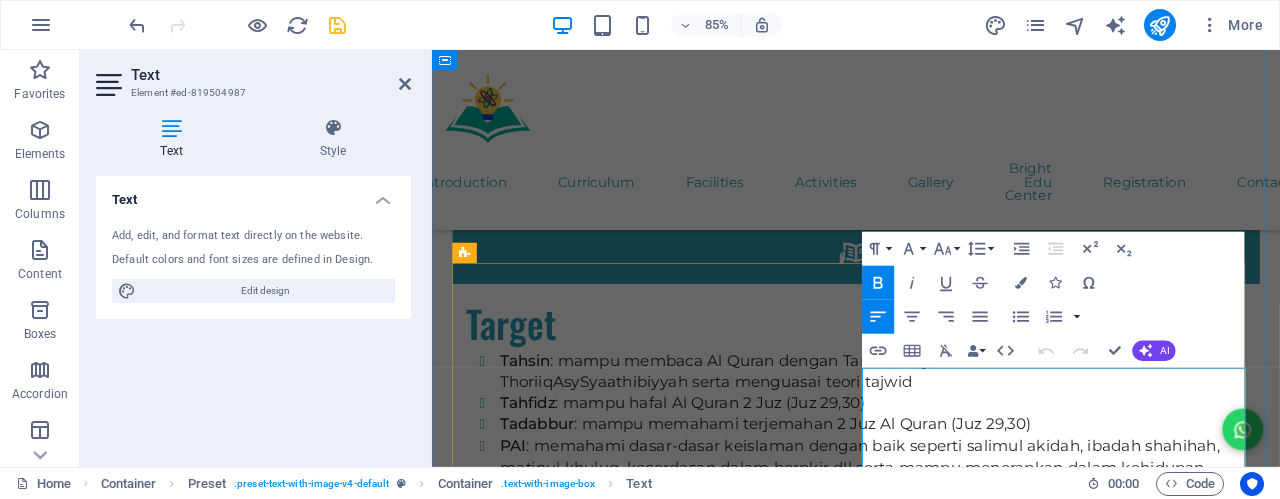 type 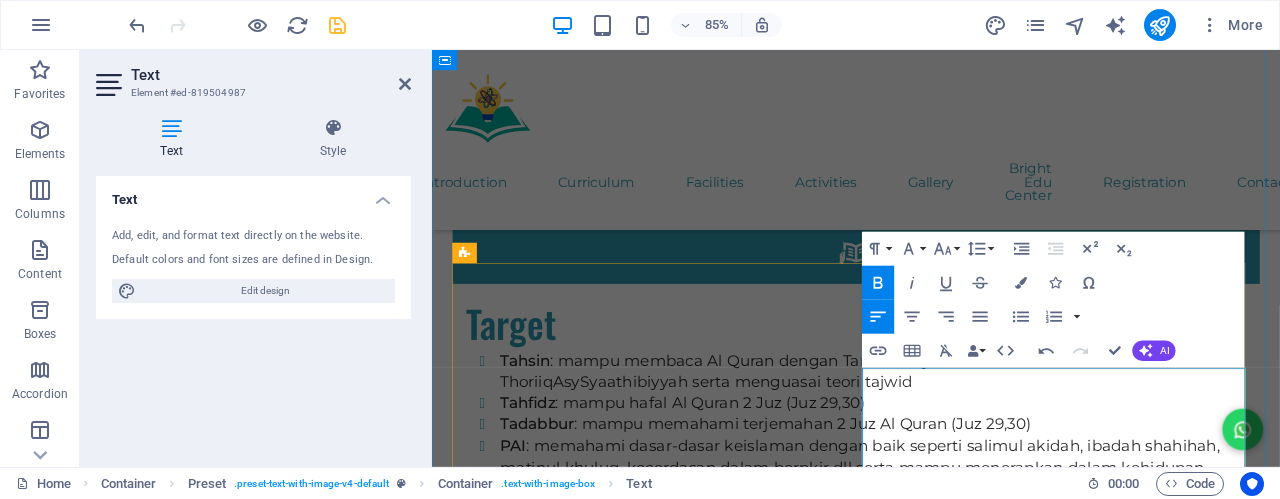 drag, startPoint x: 1239, startPoint y: 438, endPoint x: 1307, endPoint y: 437, distance: 68.007355 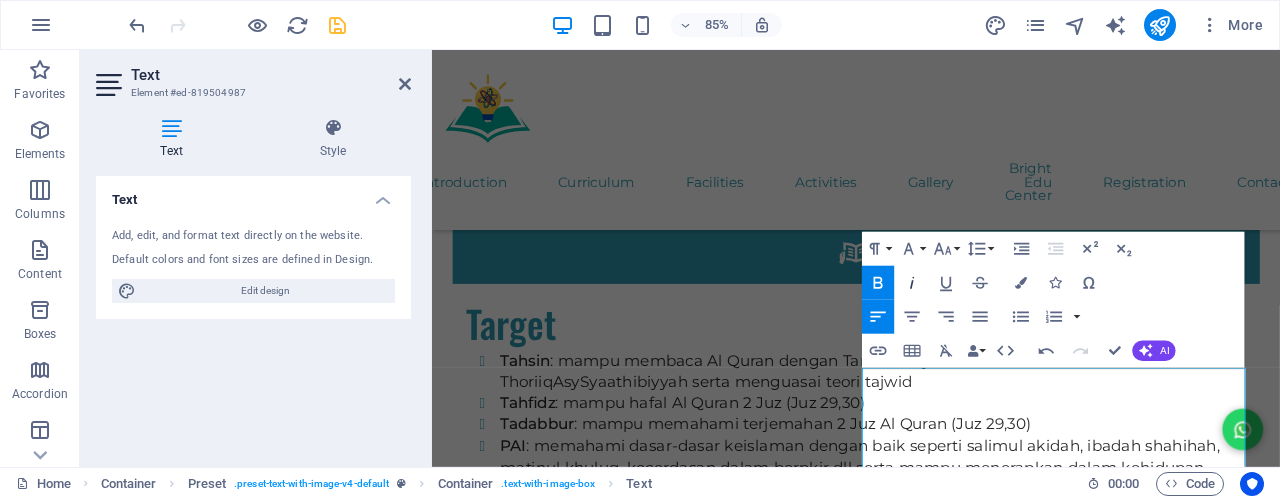 click 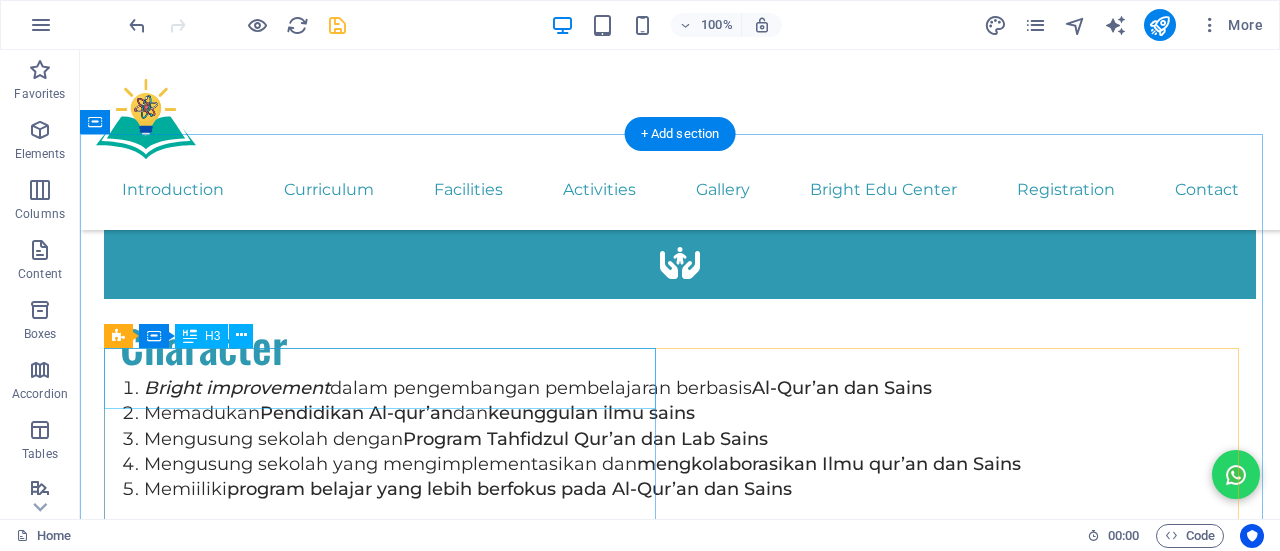 scroll, scrollTop: 7769, scrollLeft: 0, axis: vertical 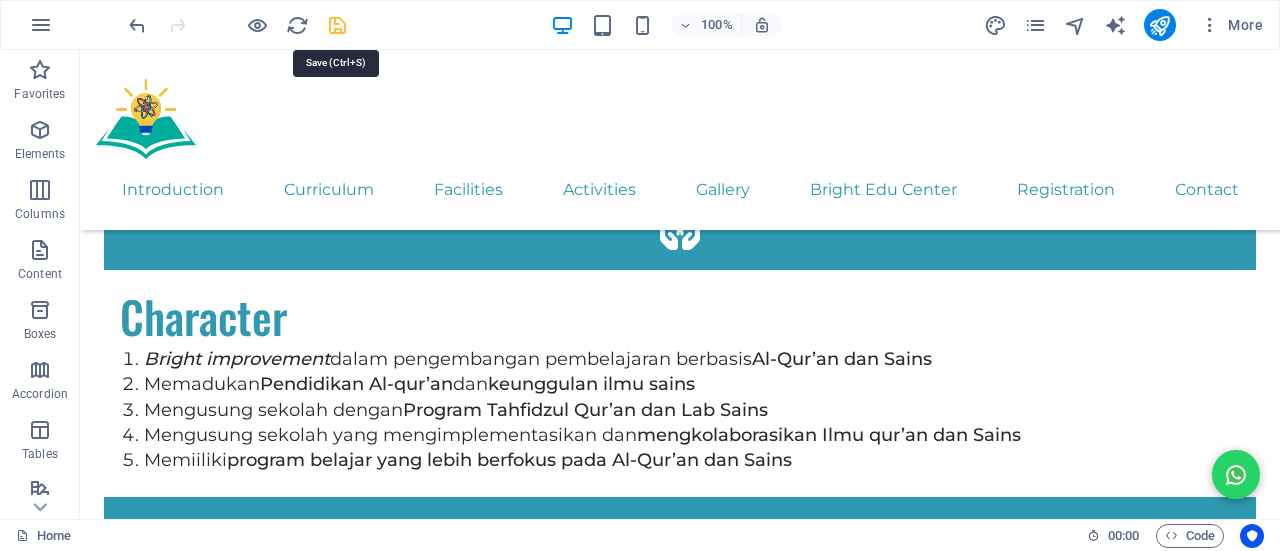 click at bounding box center (337, 25) 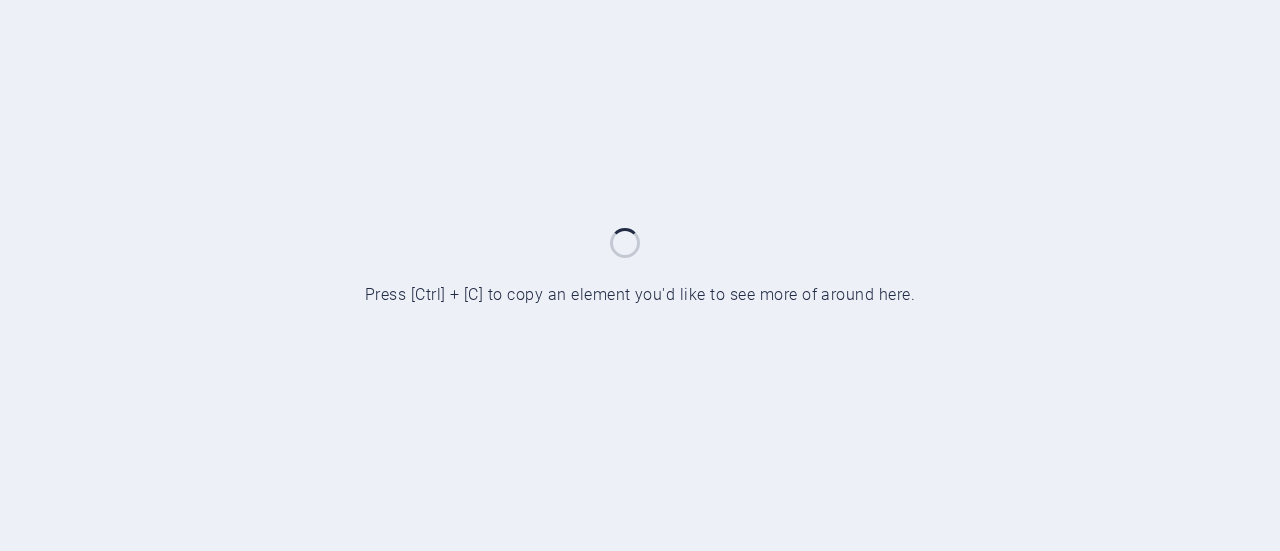 scroll, scrollTop: 0, scrollLeft: 0, axis: both 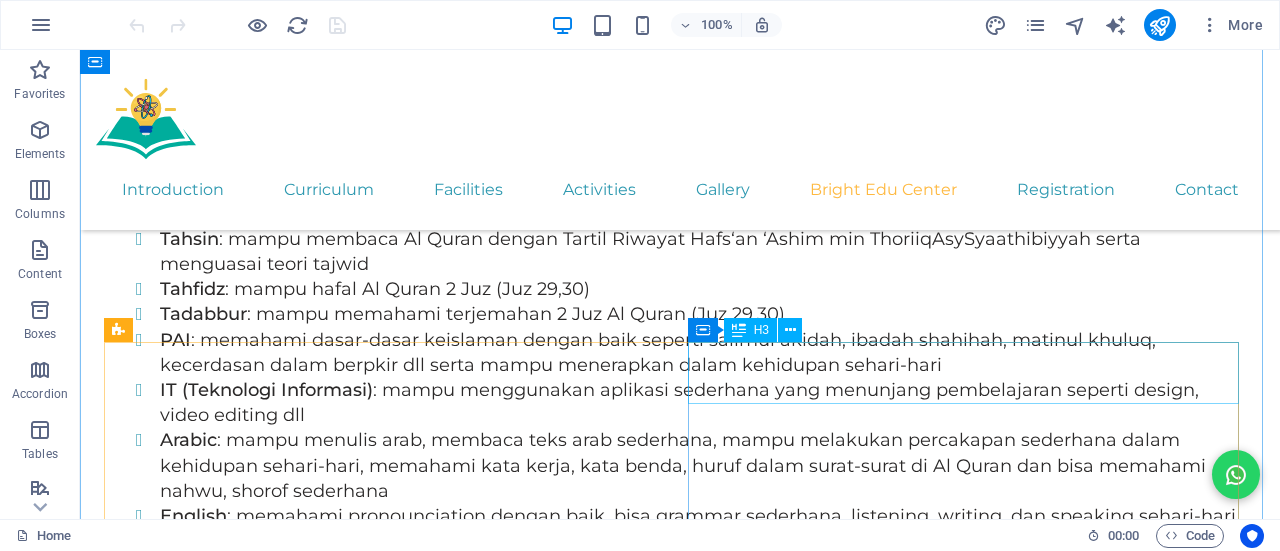 click on "BRIGHT ACAREMIC LEARNING" at bounding box center [680, 5685] 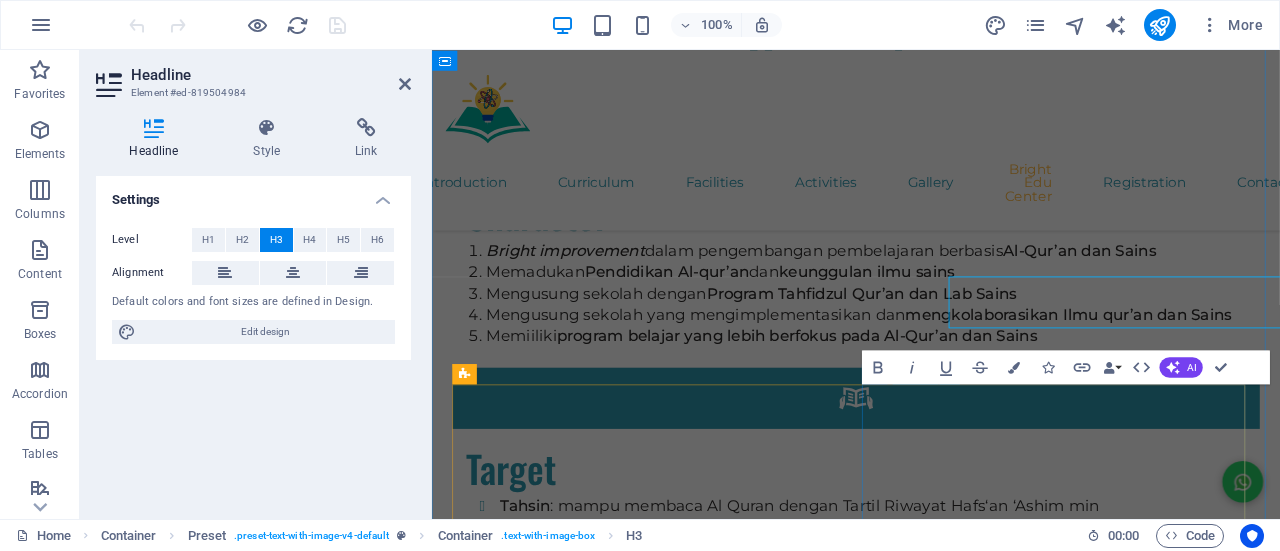 scroll, scrollTop: 8216, scrollLeft: 0, axis: vertical 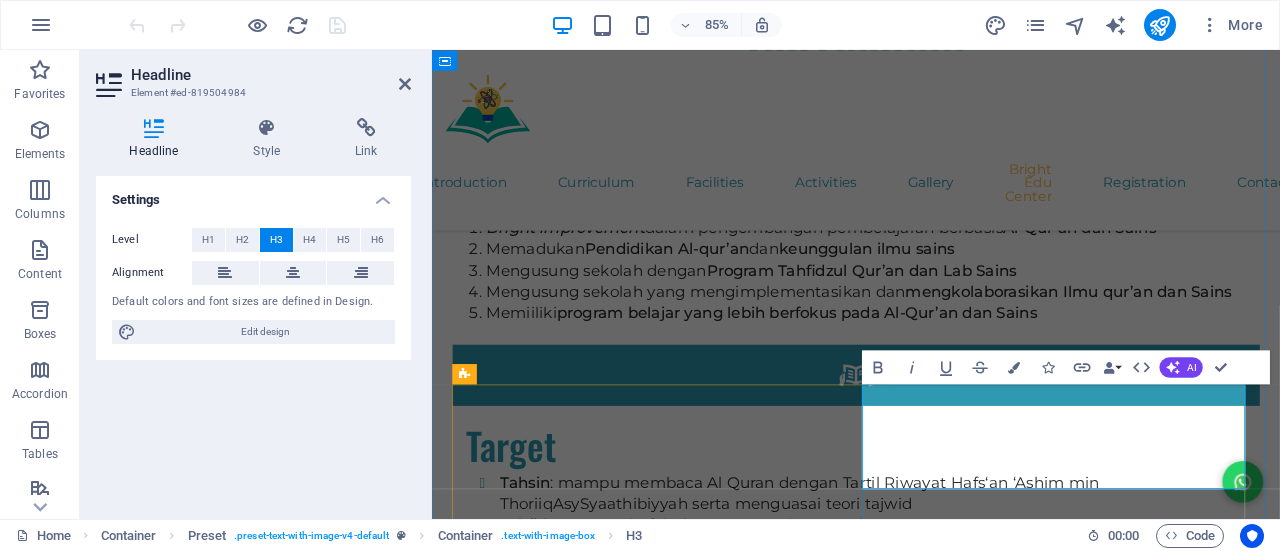 click on "BRIGHT ACAREMIC LEARNING" at bounding box center [931, 5919] 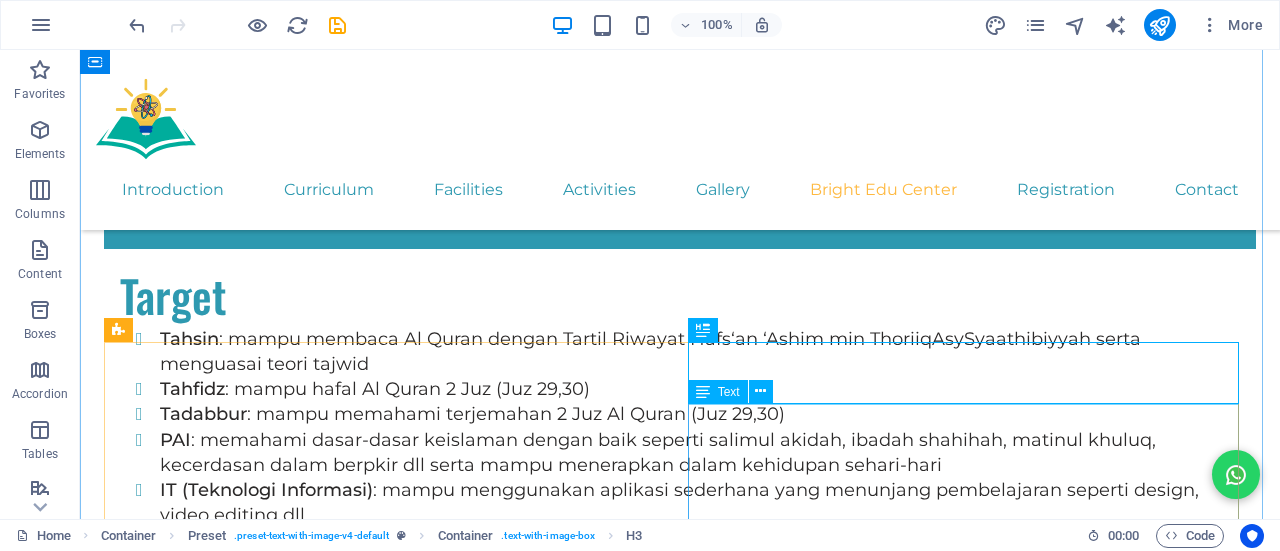 scroll, scrollTop: 8189, scrollLeft: 0, axis: vertical 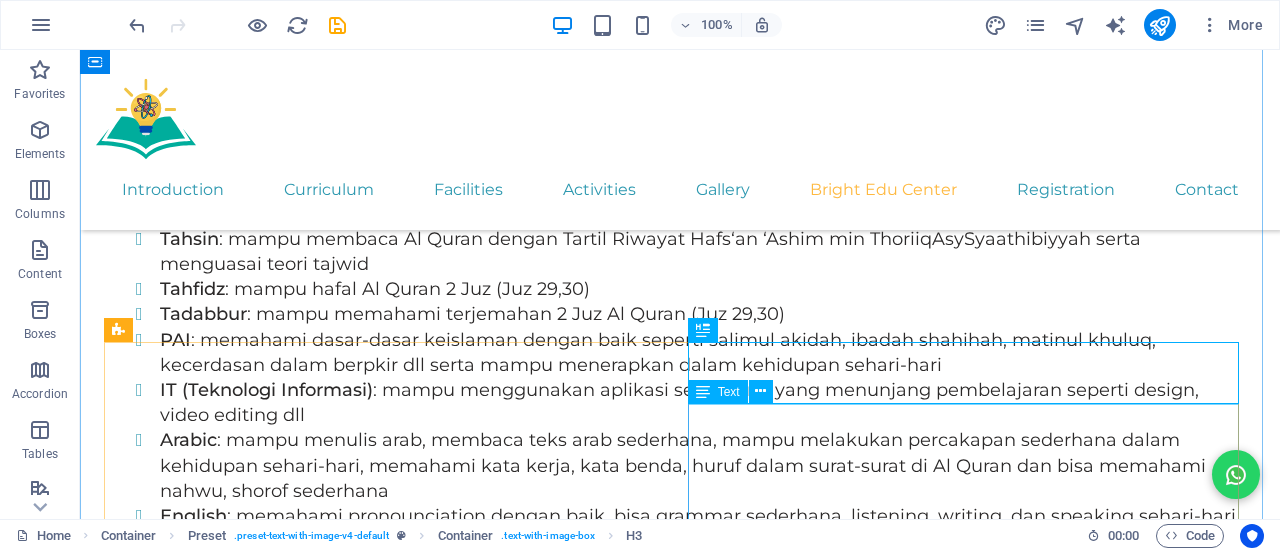 click on "Menyelenggarakan Bimbingan Privat Individu/Grup : Baca Tulis Menghitung - Calistung (TK) Matematika/Bahasa Inggris/Umum (SD) Matematika-IPA(SMP) Matematika-Fisika-Kimia (SMA)  Jadwal Belajar Sesuai kesepakatan antara pengajar dan siswa" at bounding box center (680, 5804) 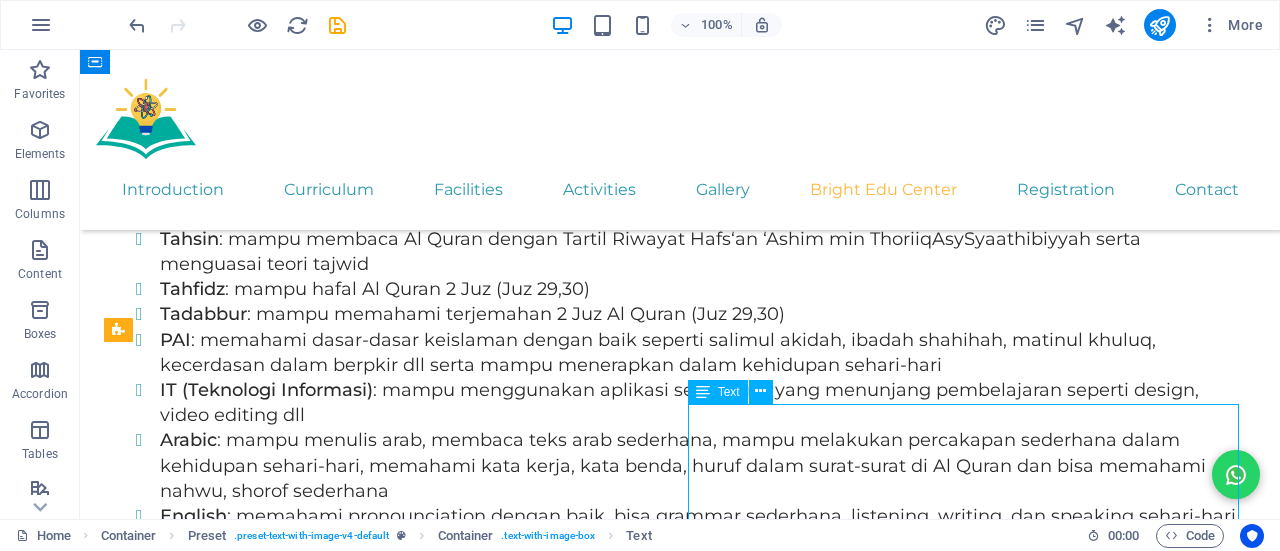 click on "Menyelenggarakan Bimbingan Privat Individu/Grup : Baca Tulis Menghitung - Calistung (TK) Matematika/Bahasa Inggris/Umum (SD) Matematika-IPA(SMP) Matematika-Fisika-Kimia (SMA)  Jadwal Belajar Sesuai kesepakatan antara pengajar dan siswa" at bounding box center (680, 5804) 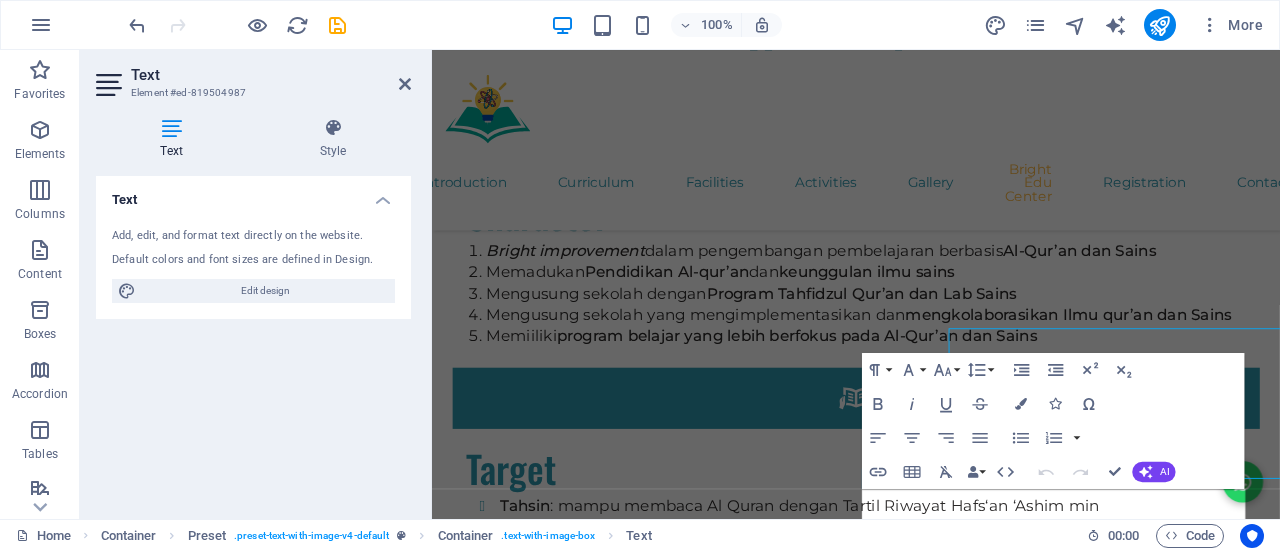drag, startPoint x: 1293, startPoint y: 575, endPoint x: 1474, endPoint y: 464, distance: 212.32523 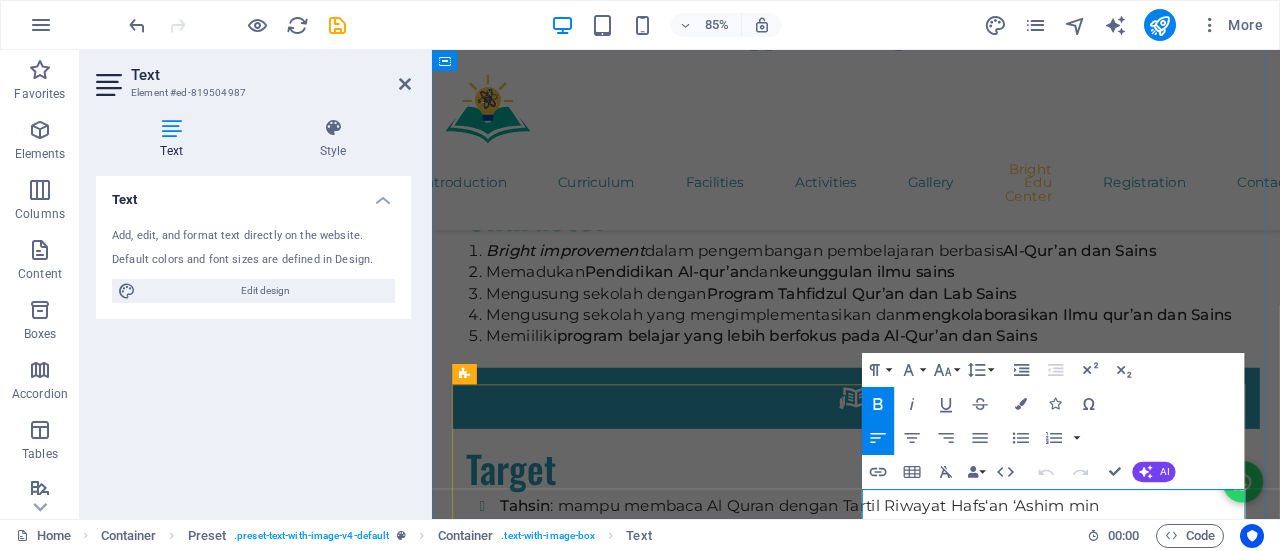 scroll, scrollTop: 8216, scrollLeft: 0, axis: vertical 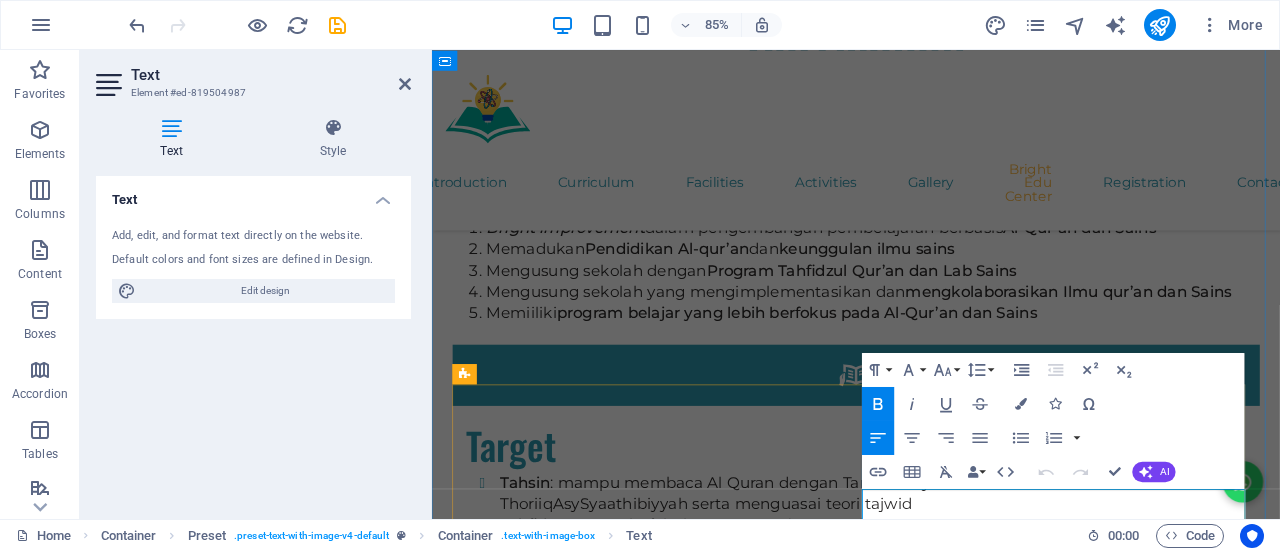 type 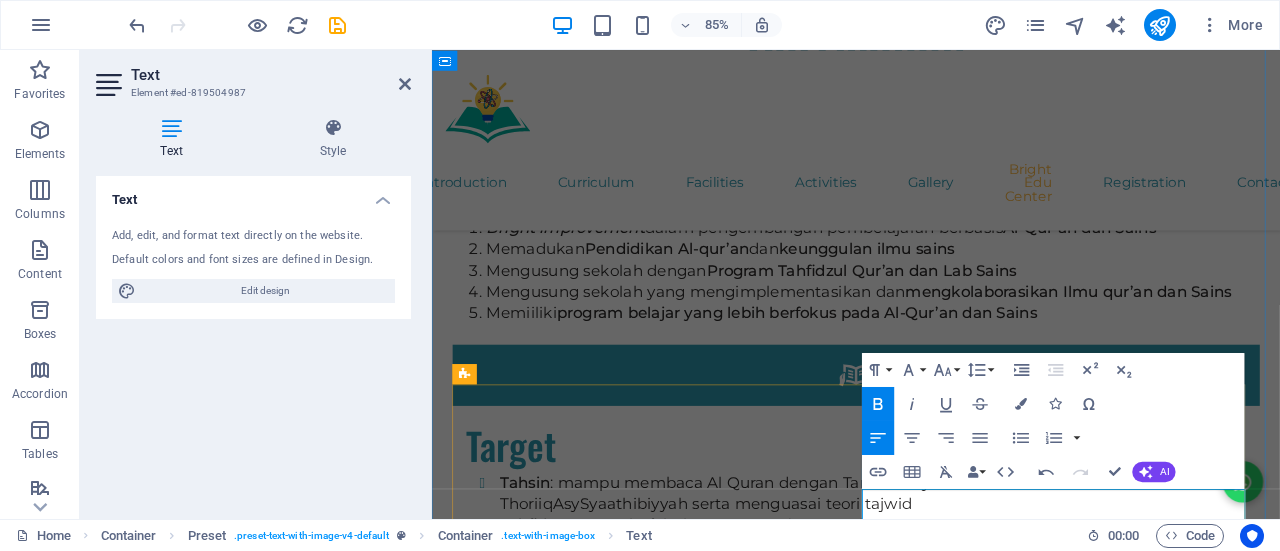 drag, startPoint x: 1298, startPoint y: 582, endPoint x: 1236, endPoint y: 576, distance: 62.289646 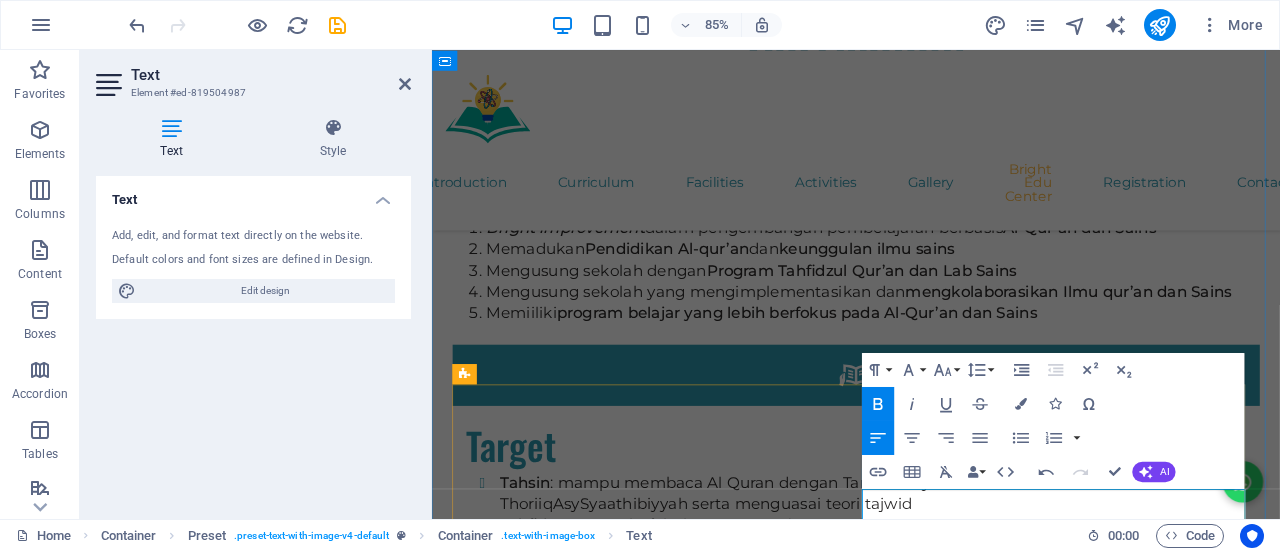 click on "Menyelenggarakan Bimbingan Private Individu/Grup :" at bounding box center [935, 5962] 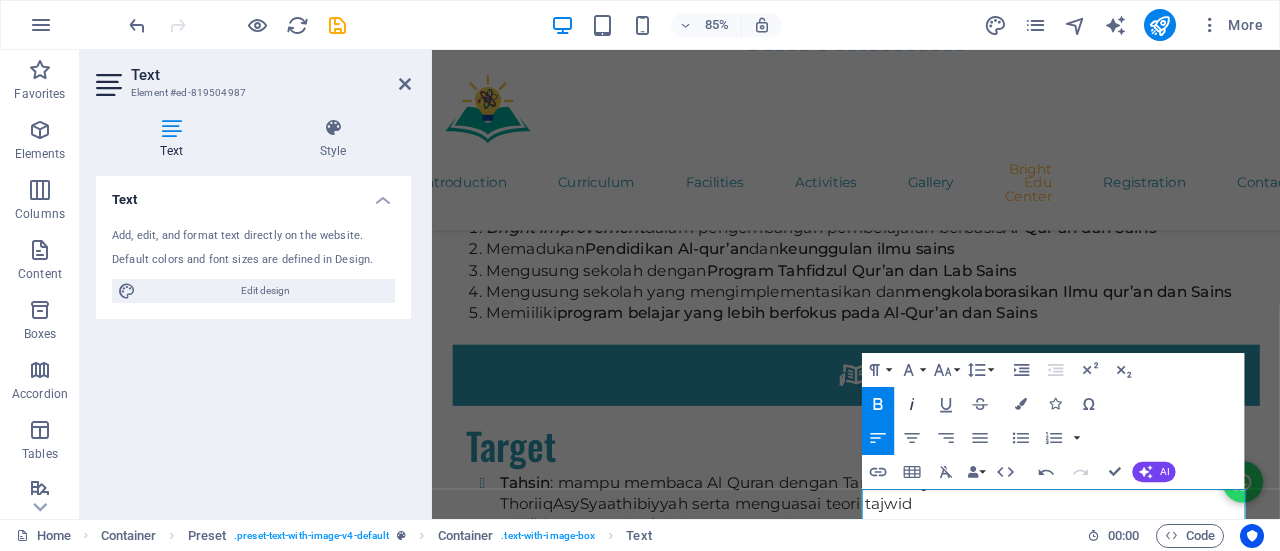 click 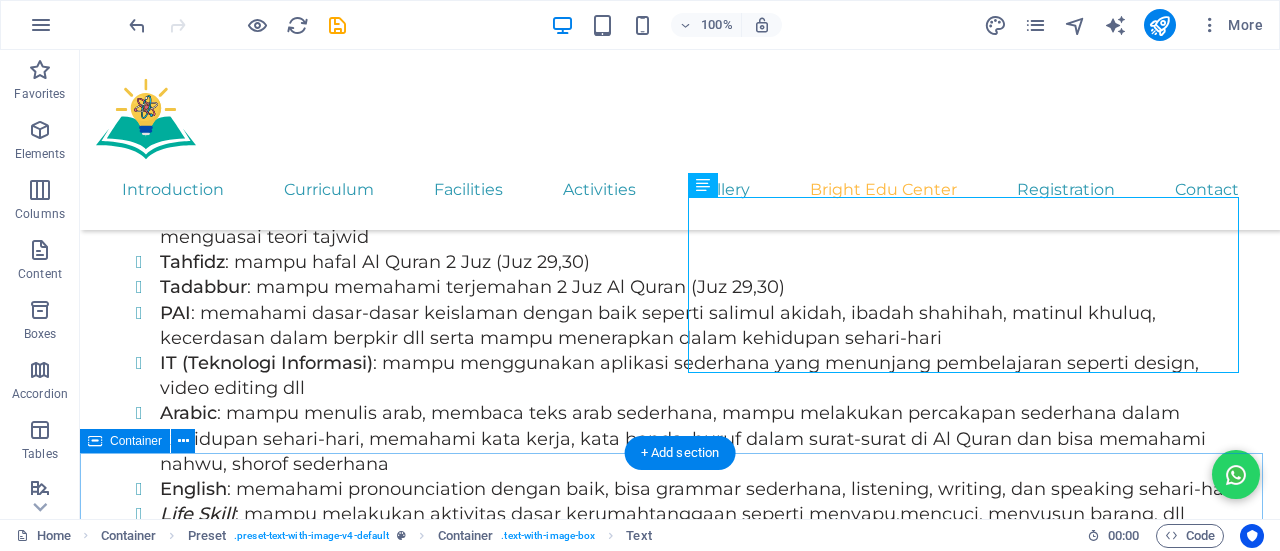 scroll, scrollTop: 8396, scrollLeft: 0, axis: vertical 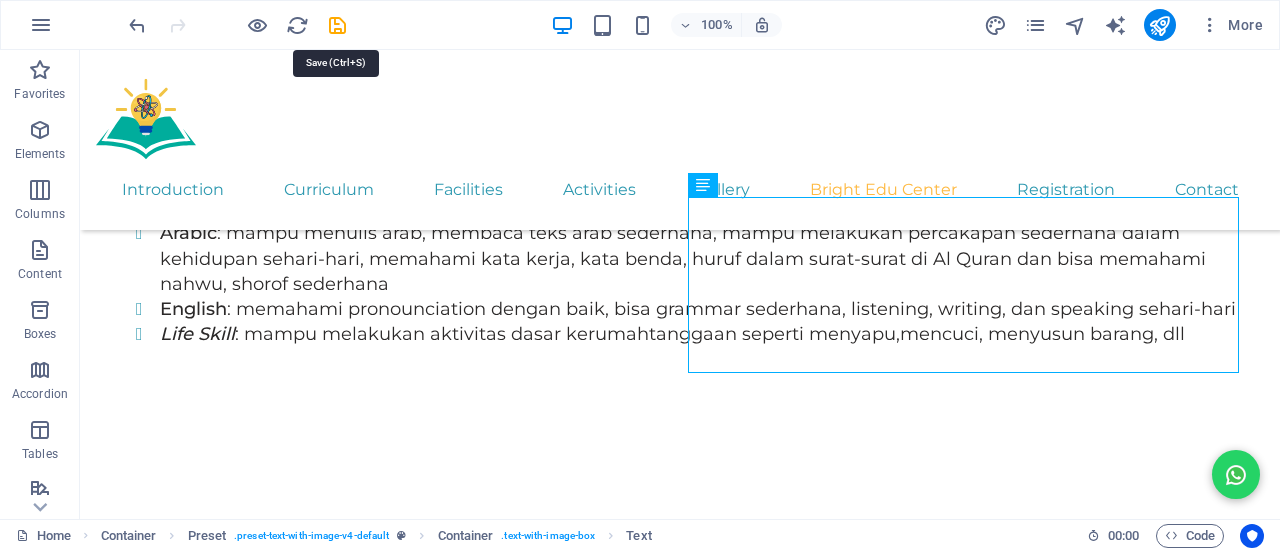click at bounding box center (337, 25) 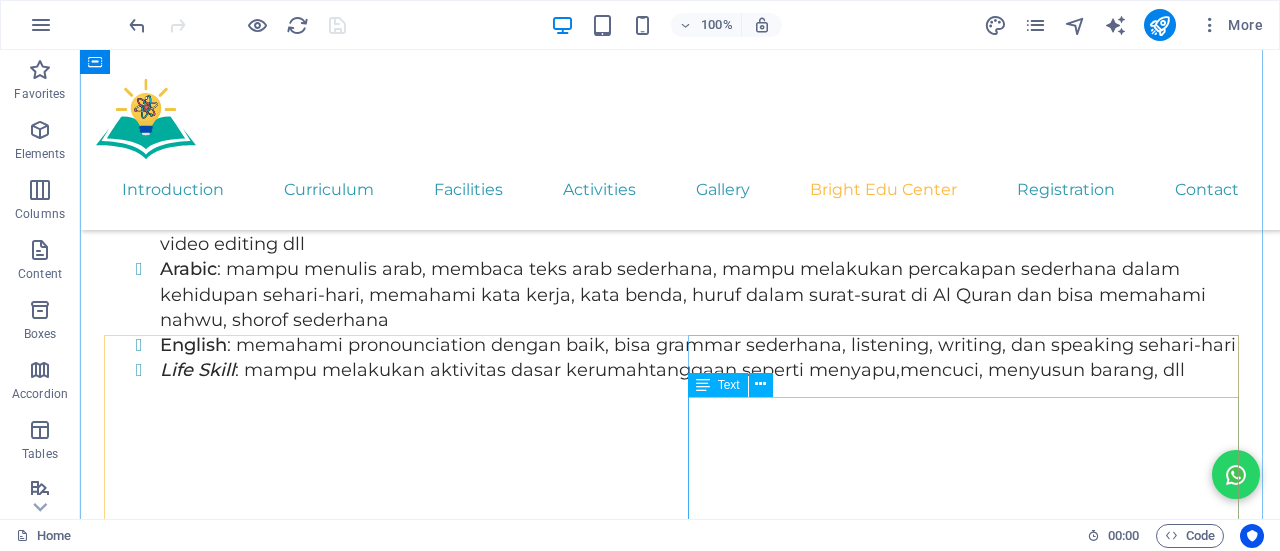 scroll, scrollTop: 8196, scrollLeft: 0, axis: vertical 